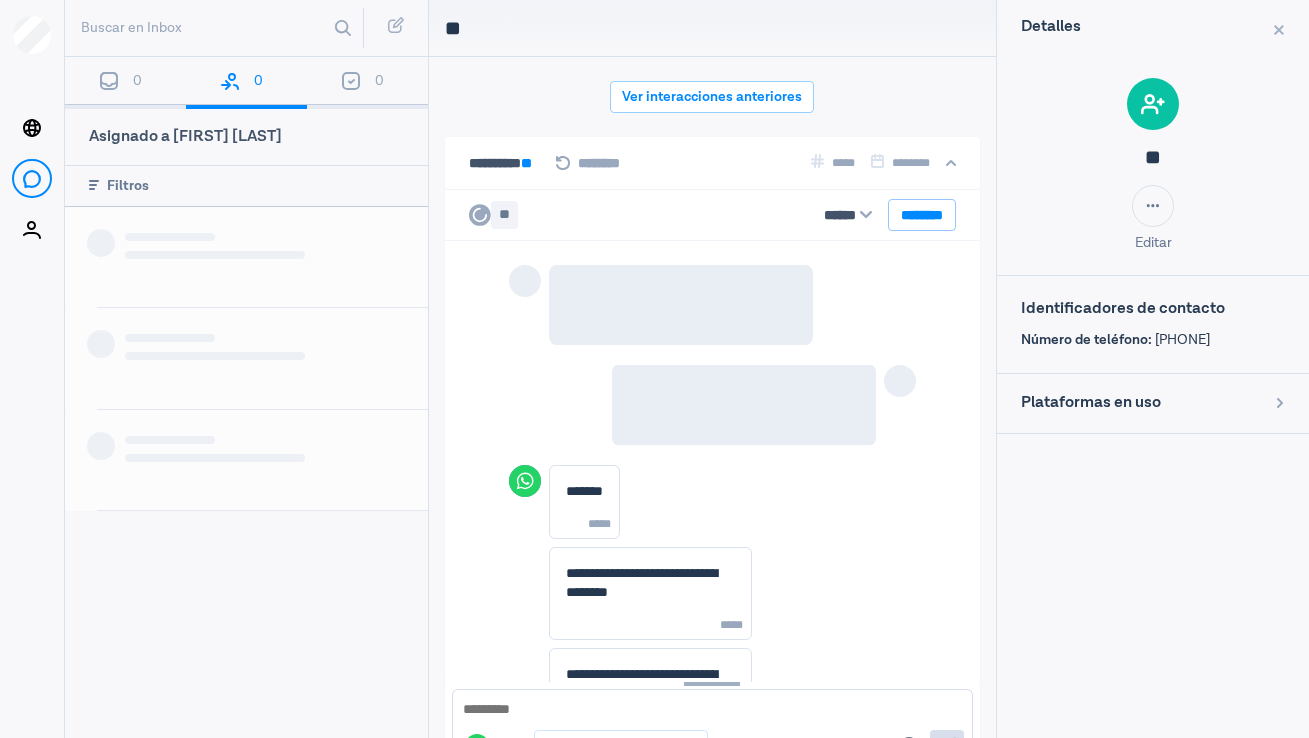 scroll, scrollTop: 0, scrollLeft: 0, axis: both 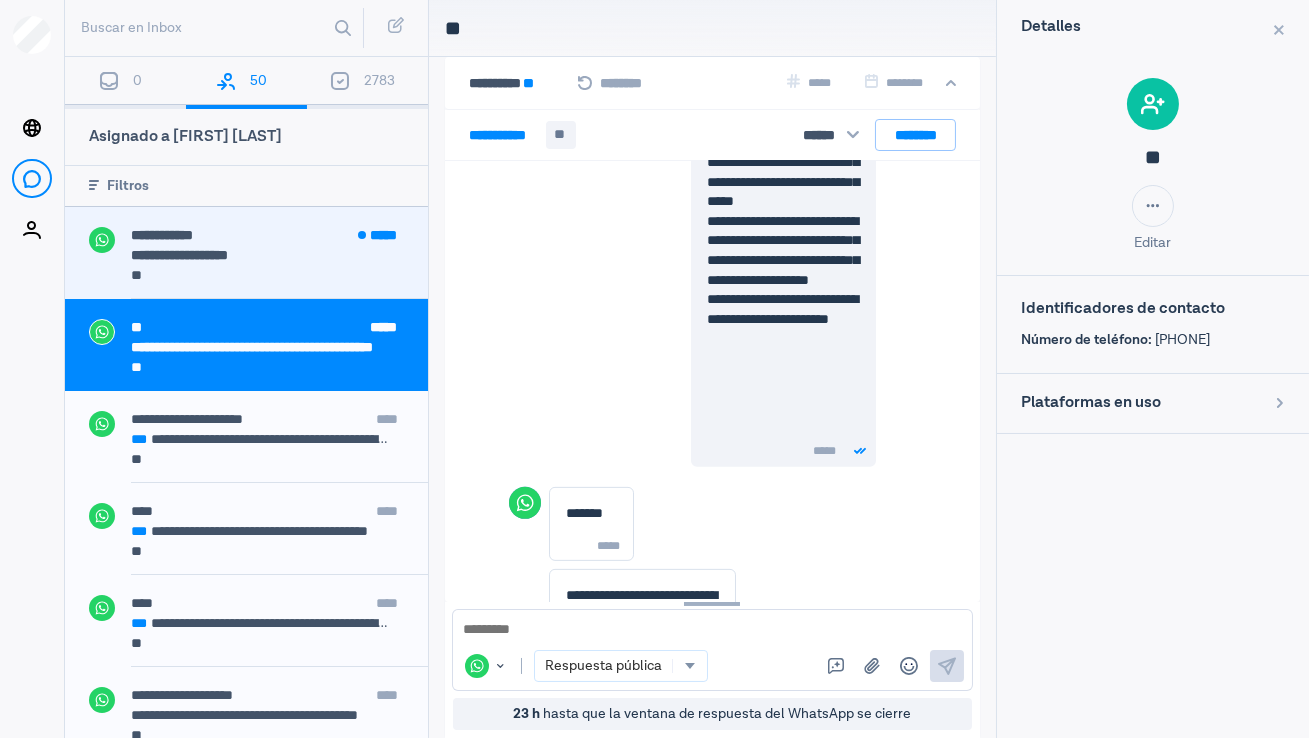 click on "**********" at bounding box center (260, 255) 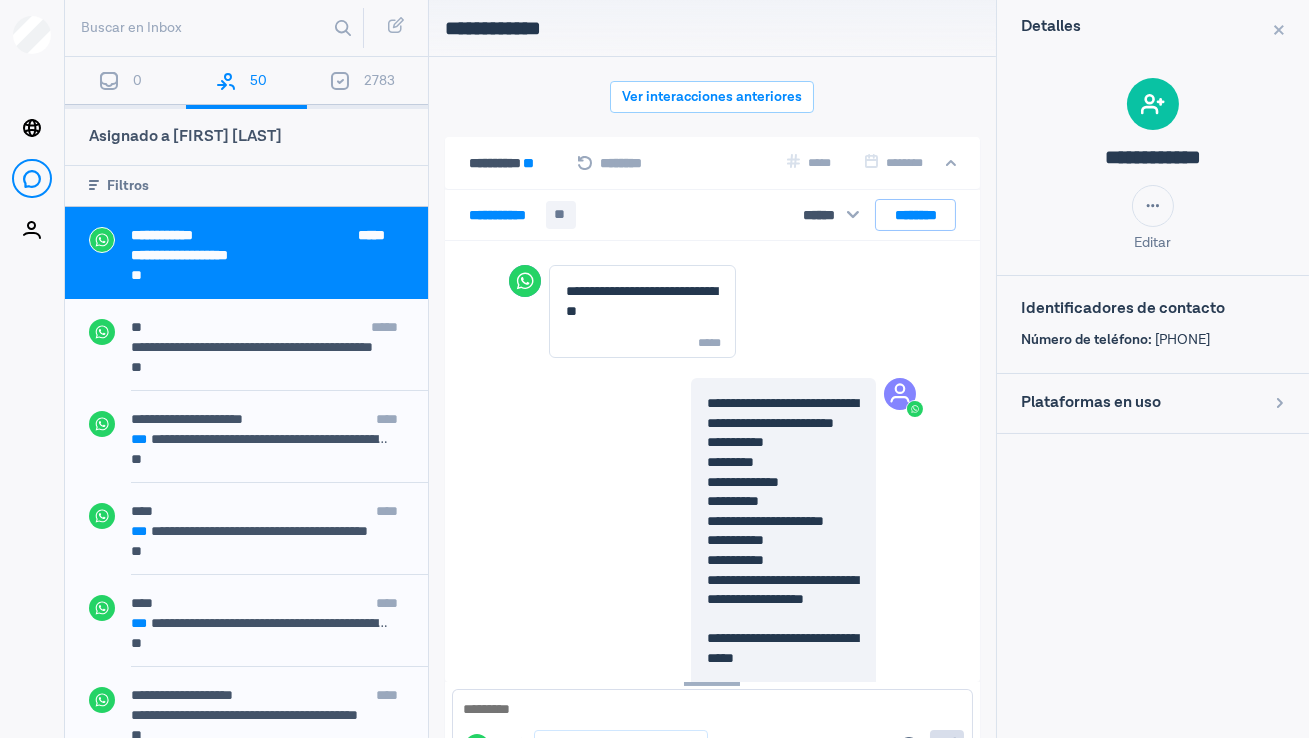 scroll, scrollTop: 80, scrollLeft: 0, axis: vertical 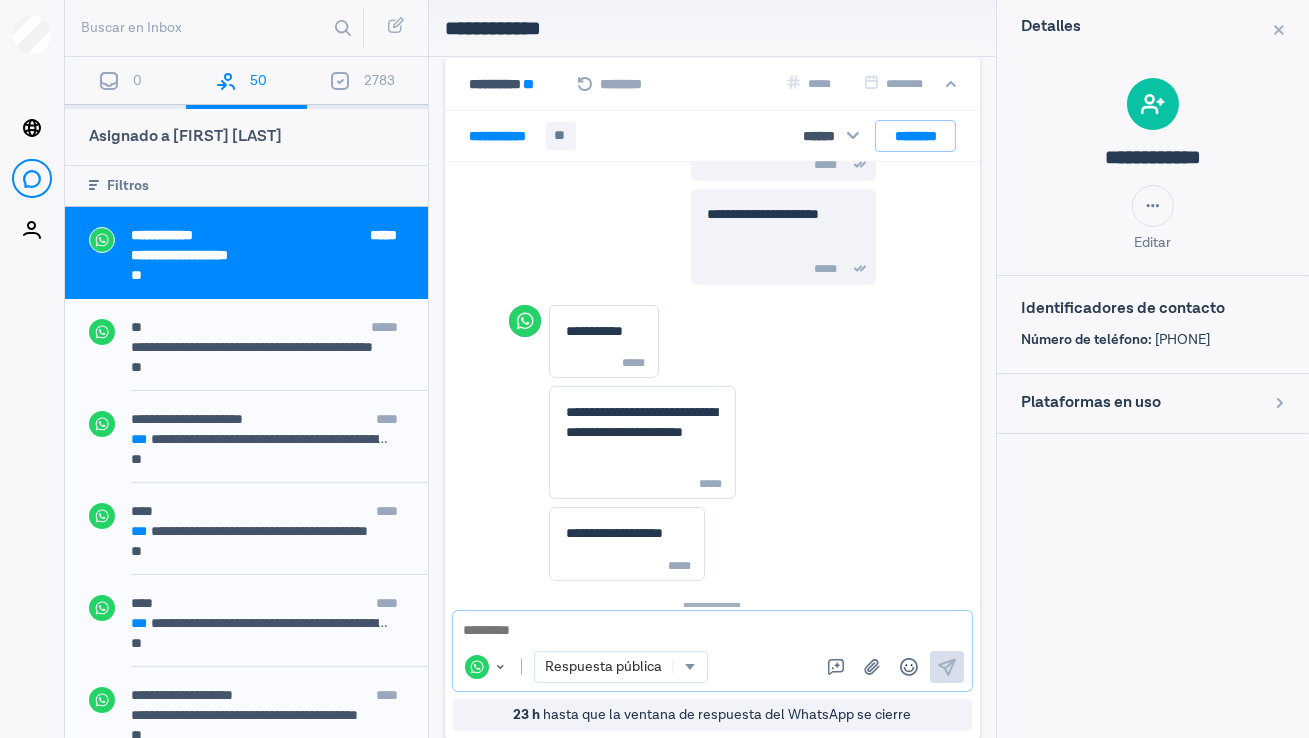 click at bounding box center [712, 631] 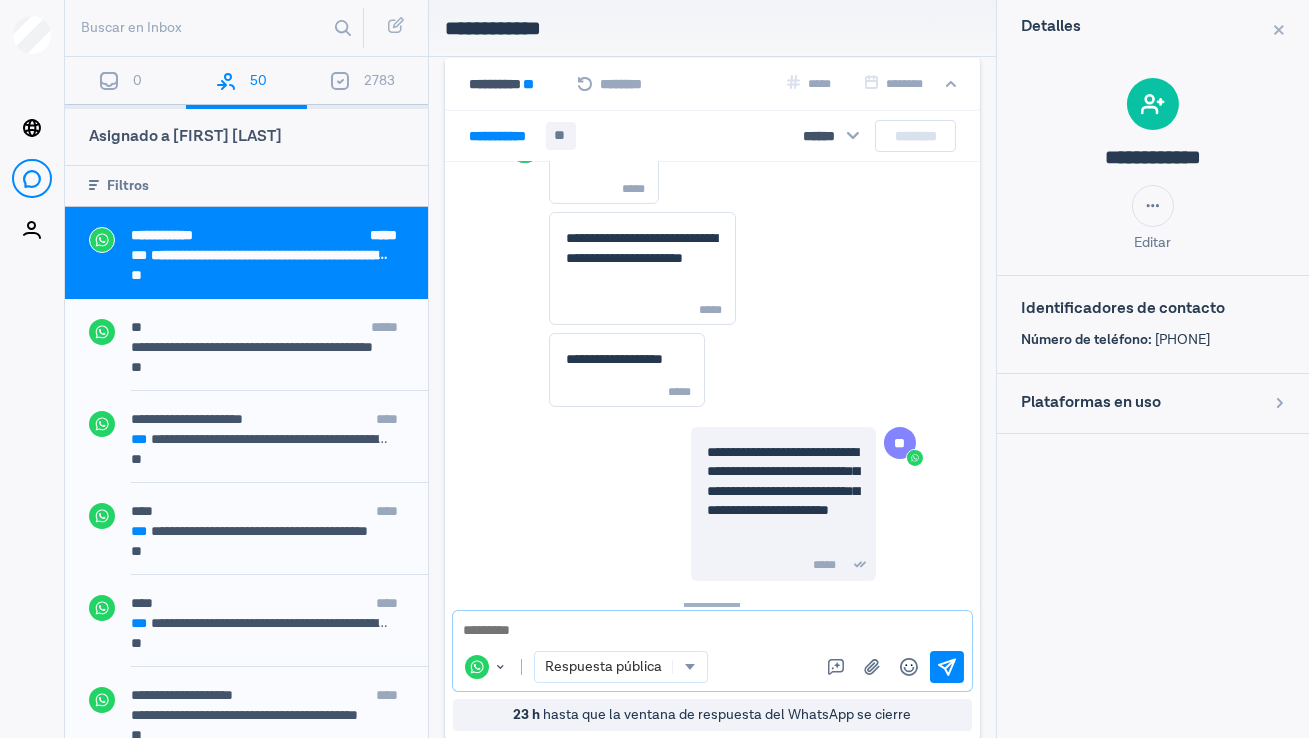 scroll, scrollTop: 1154, scrollLeft: 0, axis: vertical 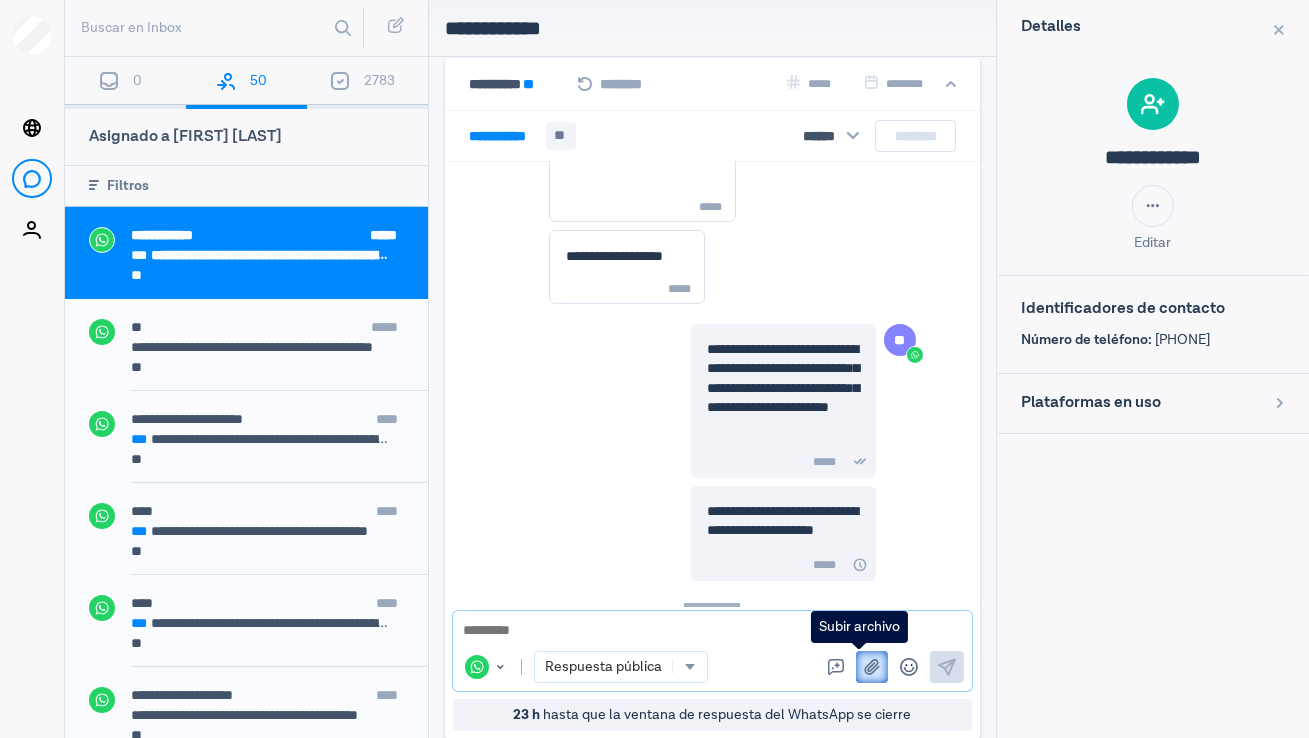 click at bounding box center [872, 667] 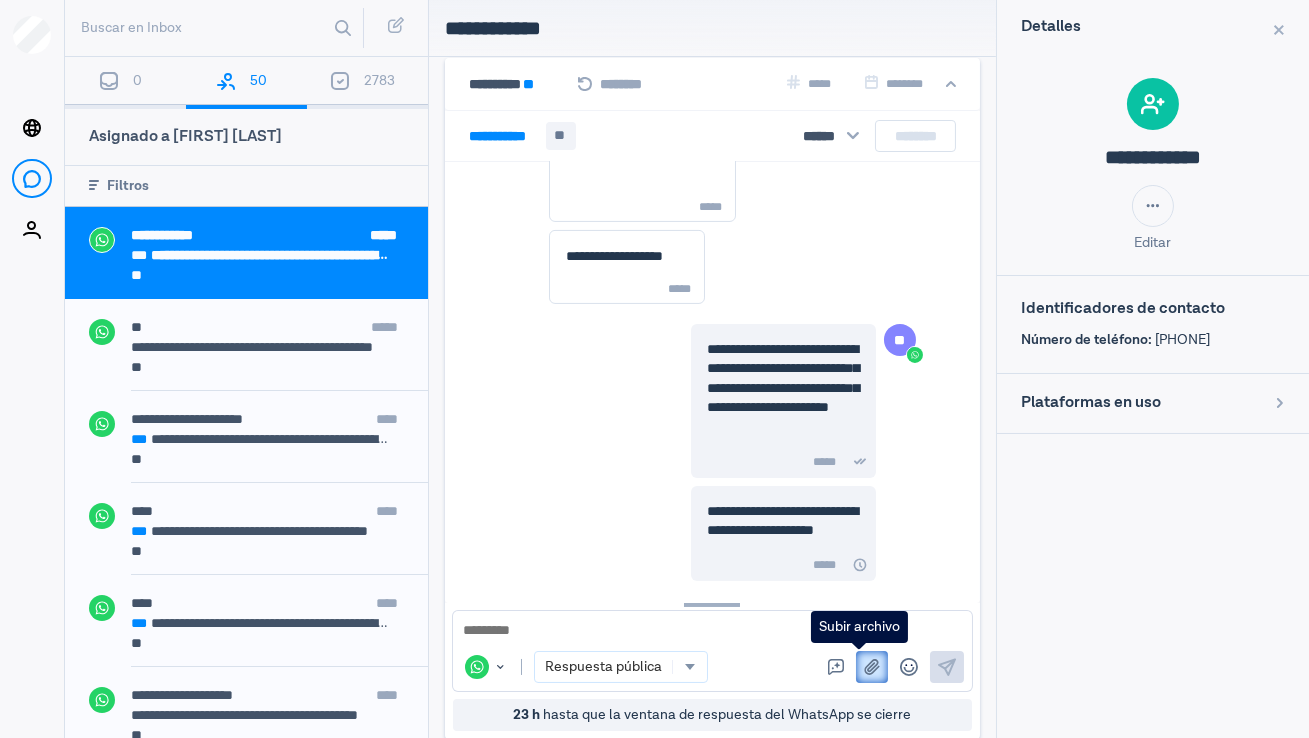 click on "Subir archivo" at bounding box center (856, 651) 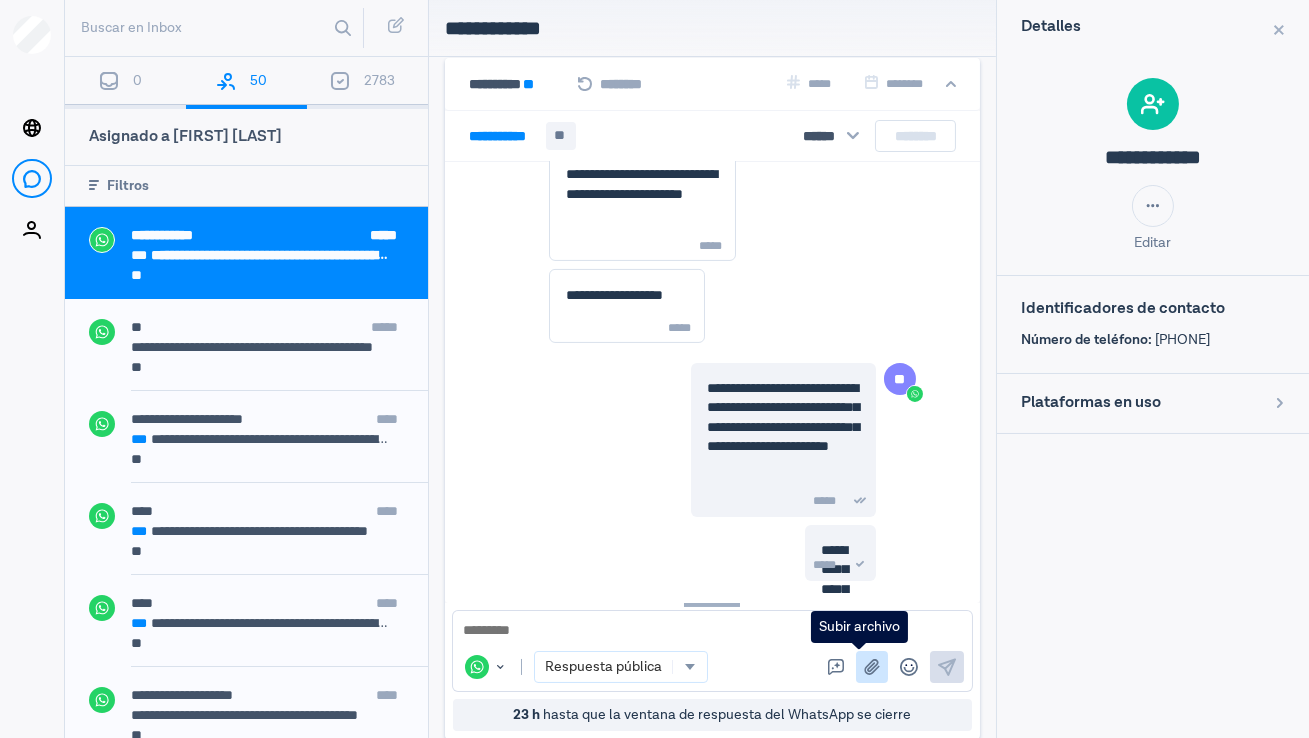 scroll, scrollTop: 1154, scrollLeft: 0, axis: vertical 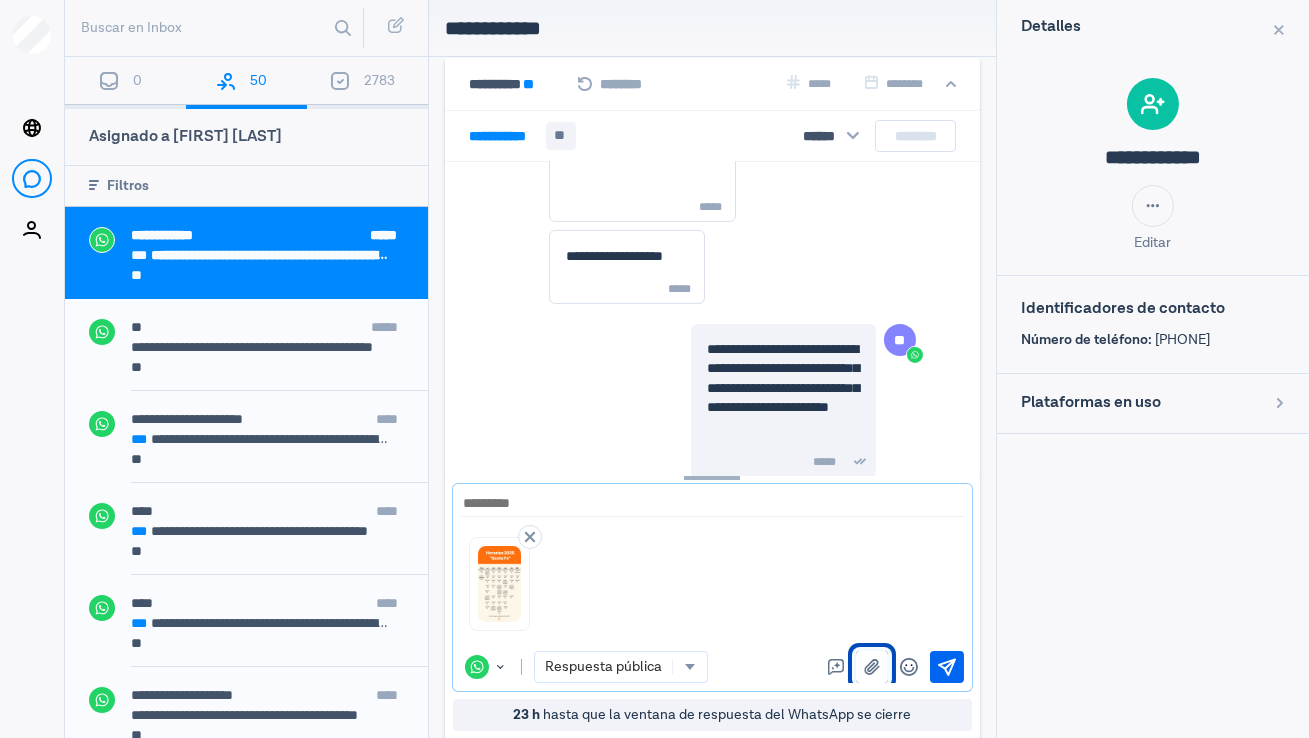 click on "Envía" at bounding box center [947, 667] 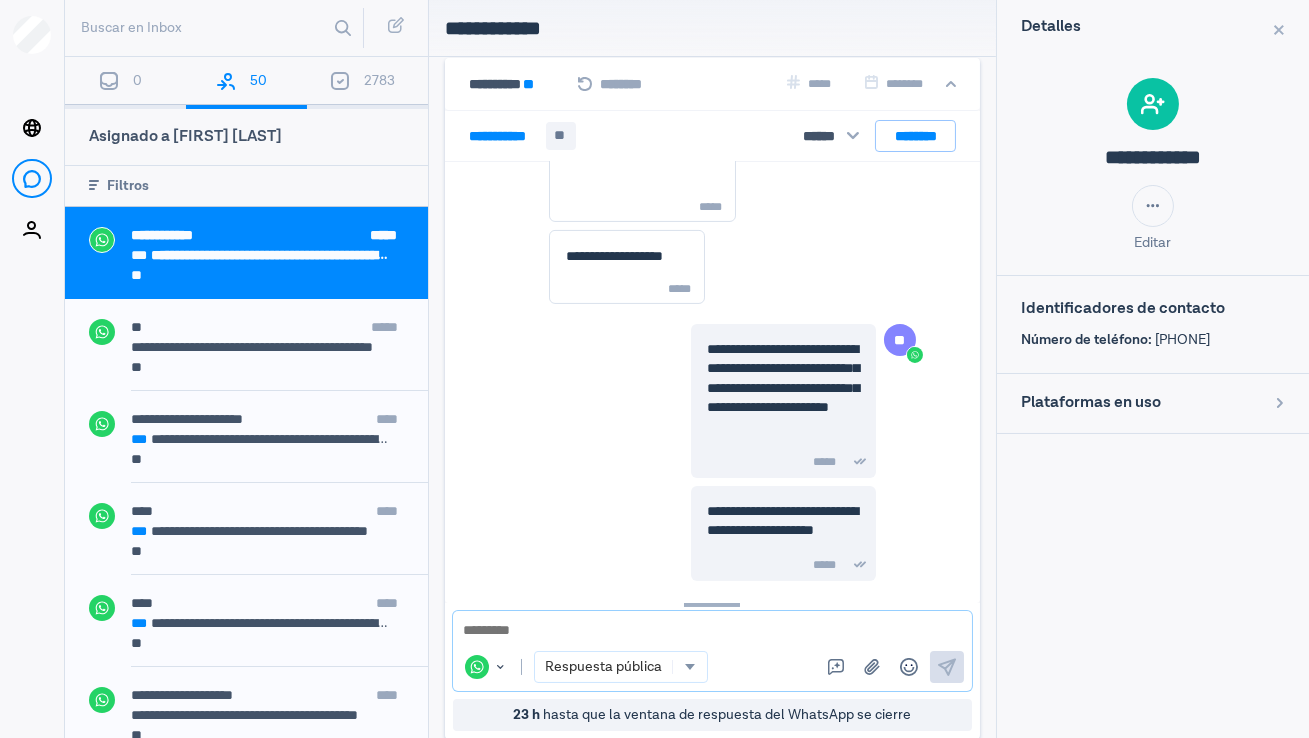 click at bounding box center [706, 631] 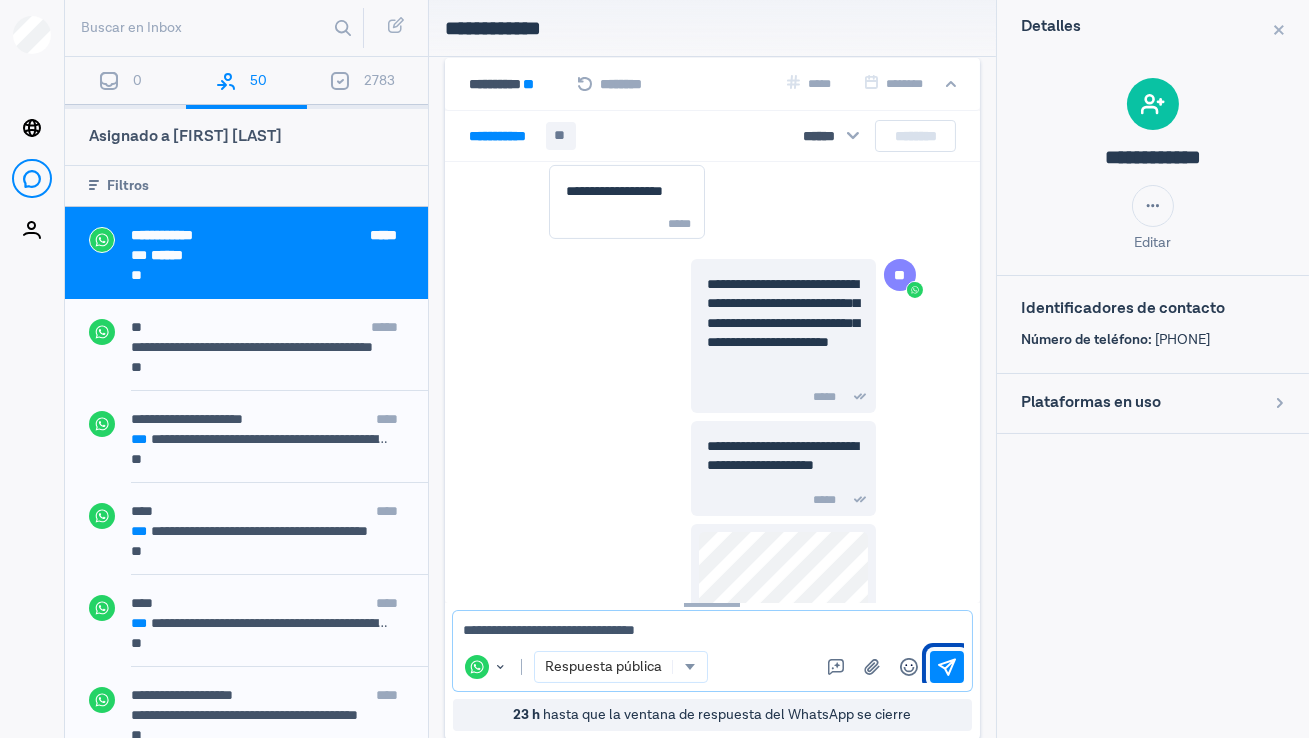 scroll, scrollTop: 1502, scrollLeft: 0, axis: vertical 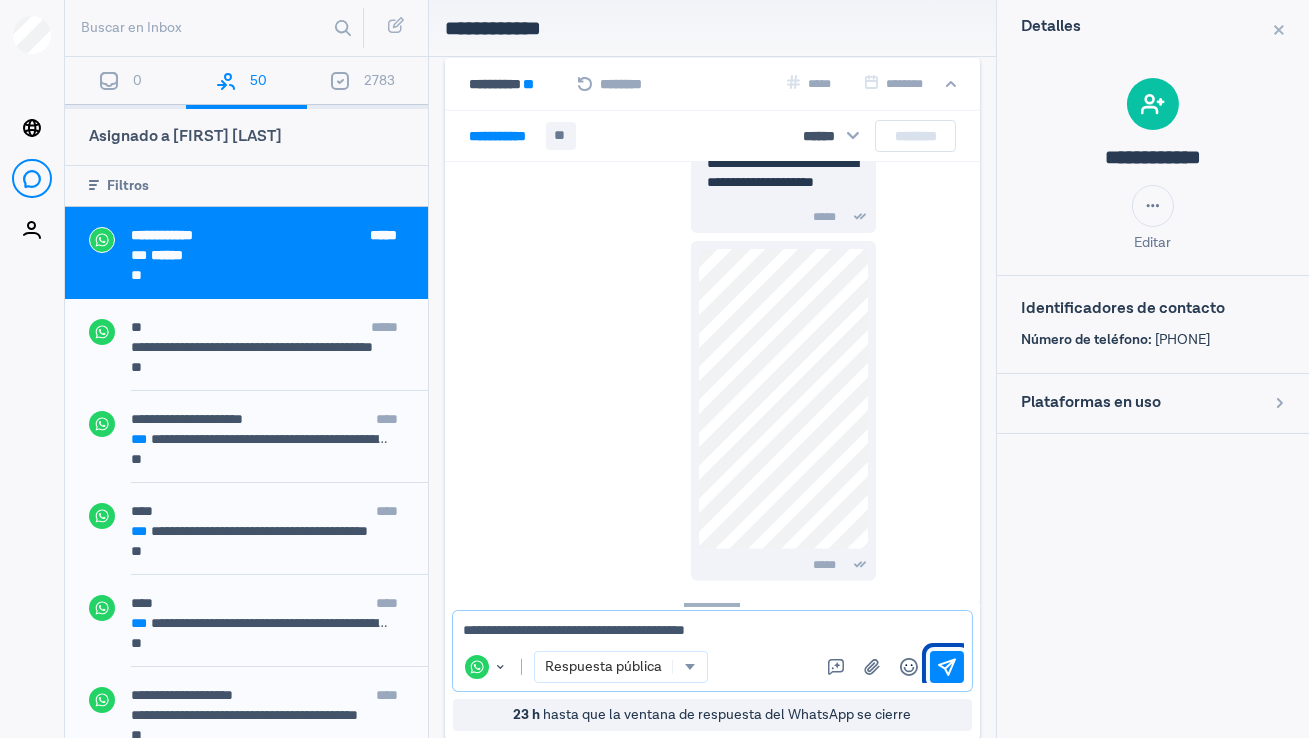 type on "**********" 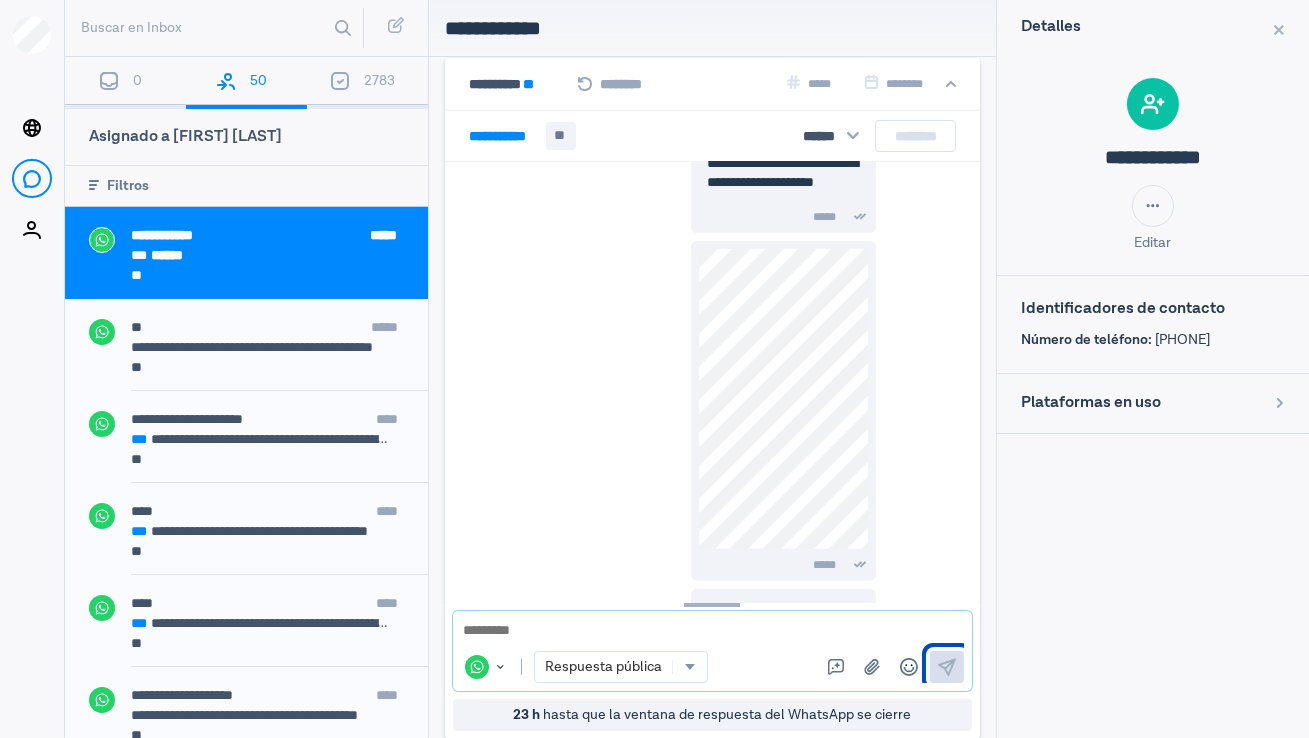 scroll, scrollTop: 1625, scrollLeft: 0, axis: vertical 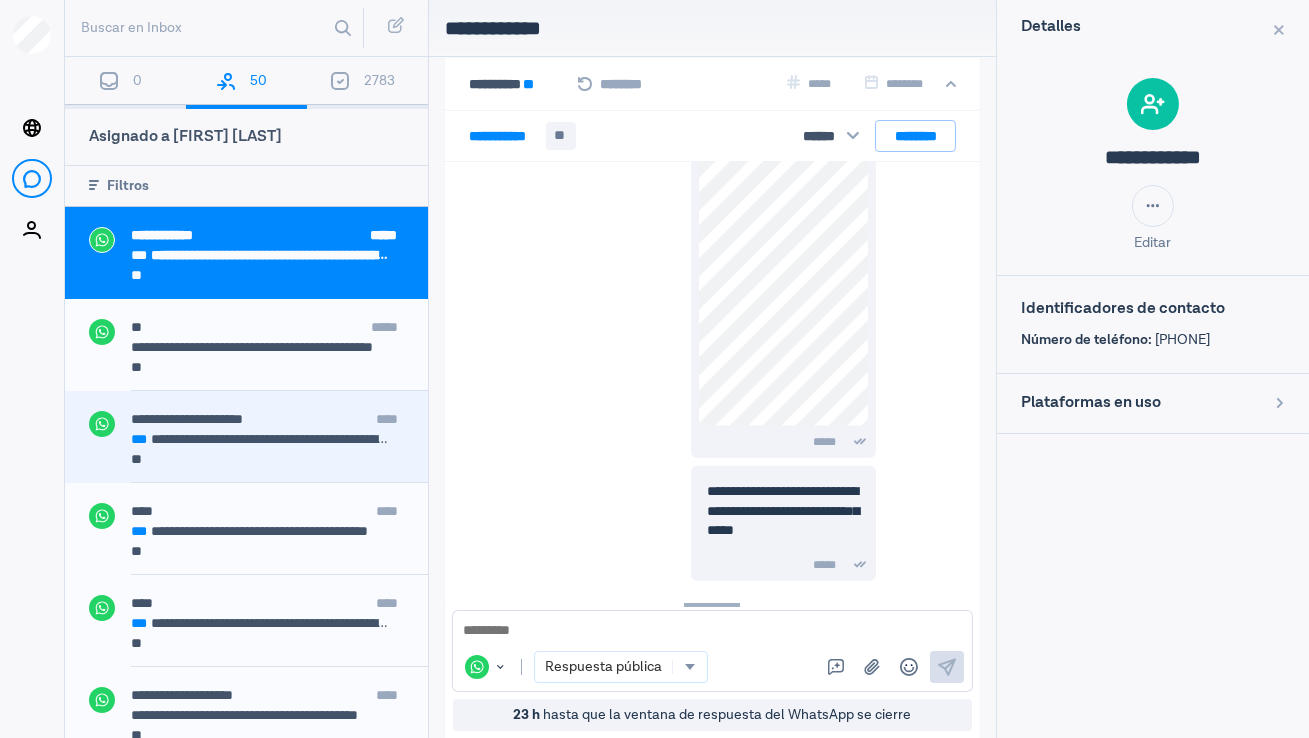 click on "**" at bounding box center (267, 461) 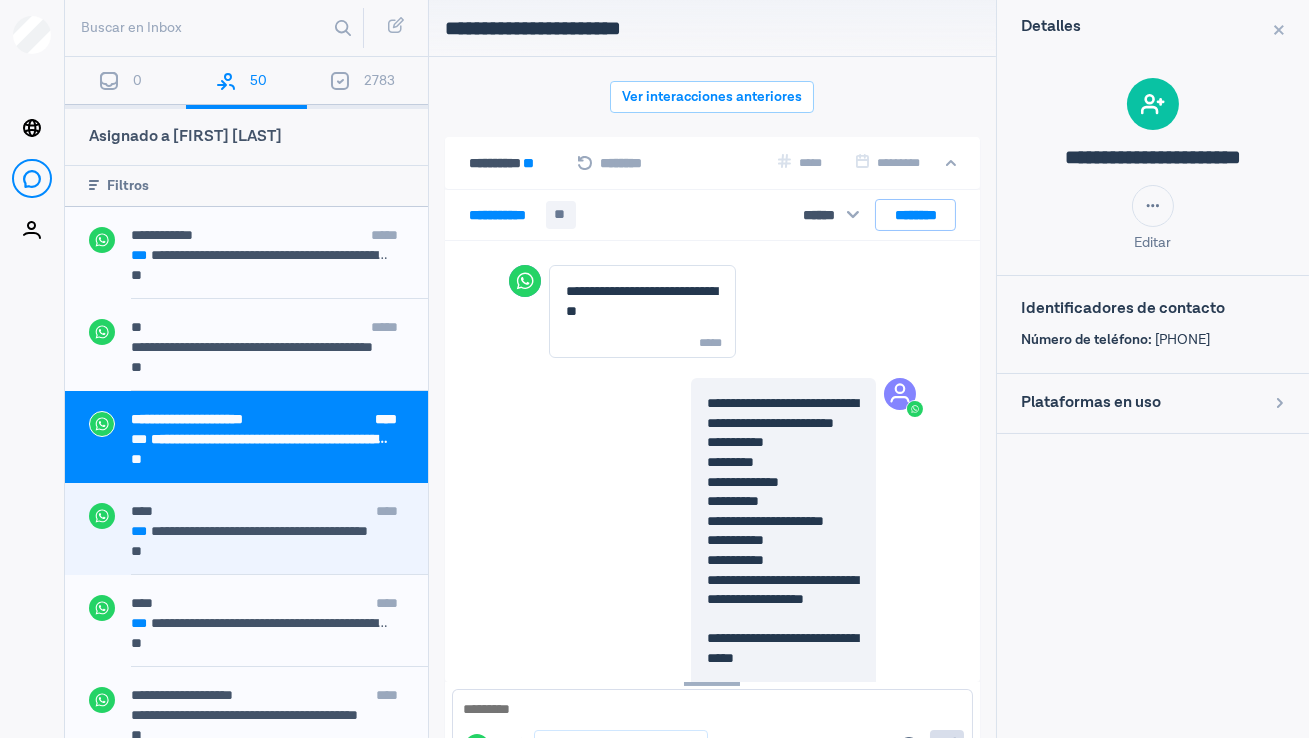 scroll, scrollTop: 1260, scrollLeft: 0, axis: vertical 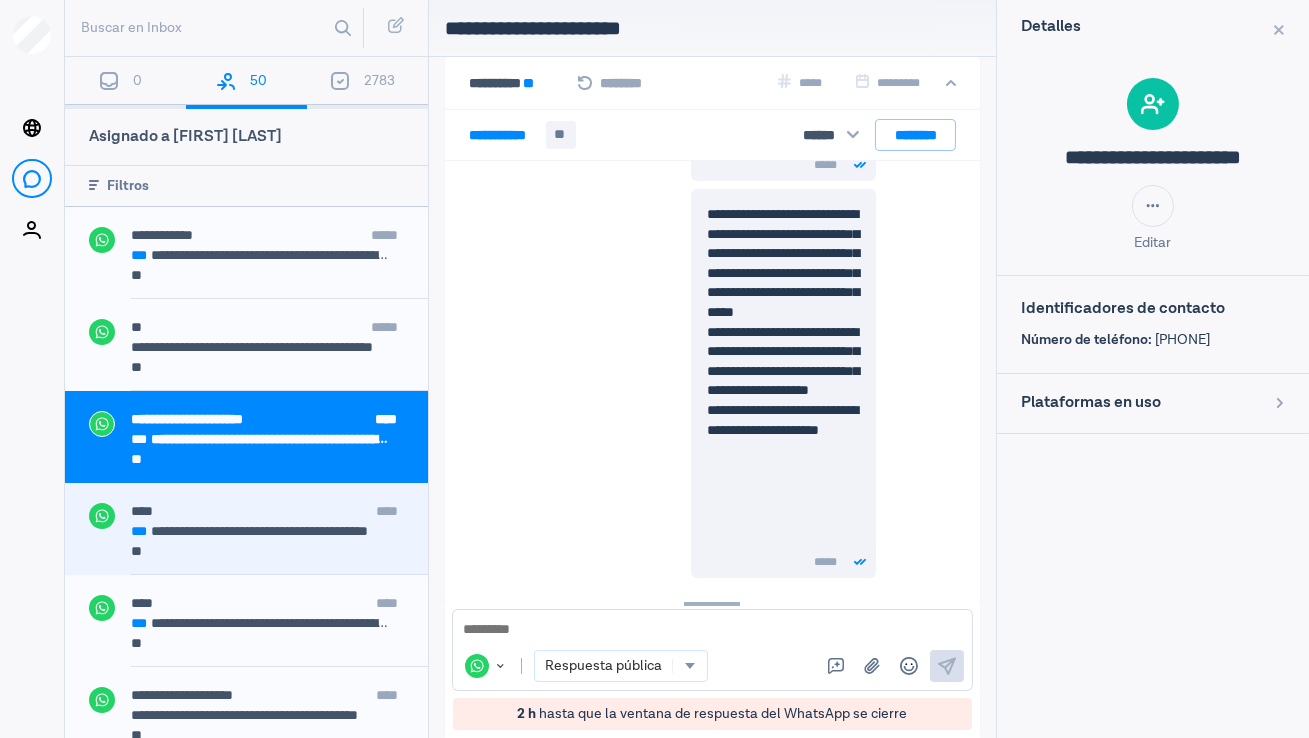 click on "**** ****" at bounding box center [279, 513] 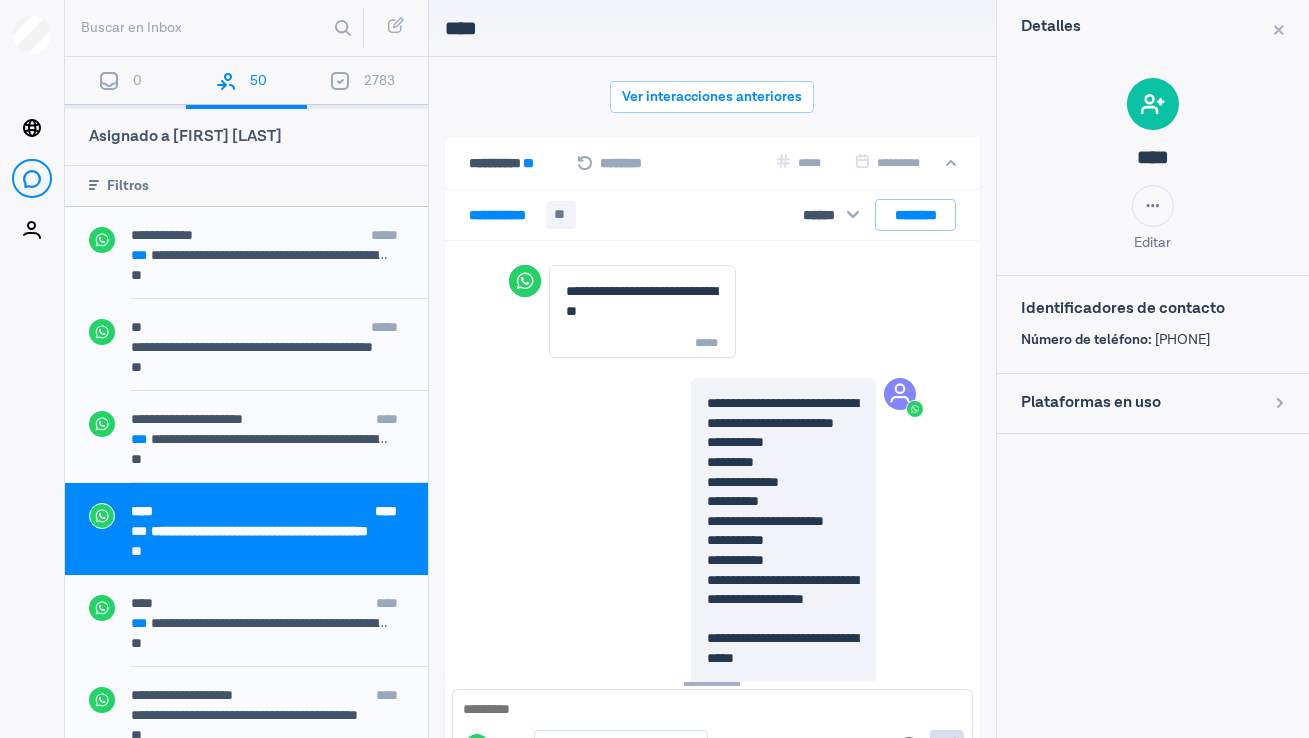 scroll, scrollTop: 1731, scrollLeft: 0, axis: vertical 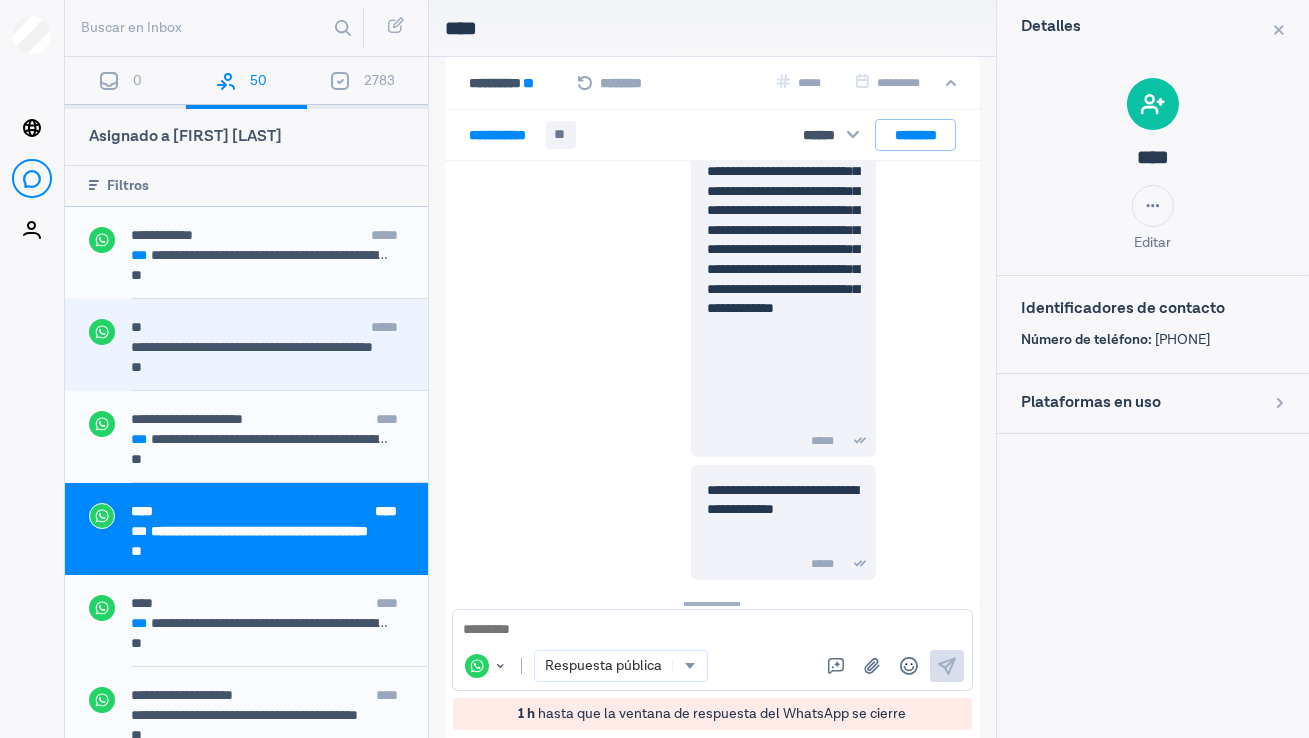 click on "** *****" at bounding box center [279, 329] 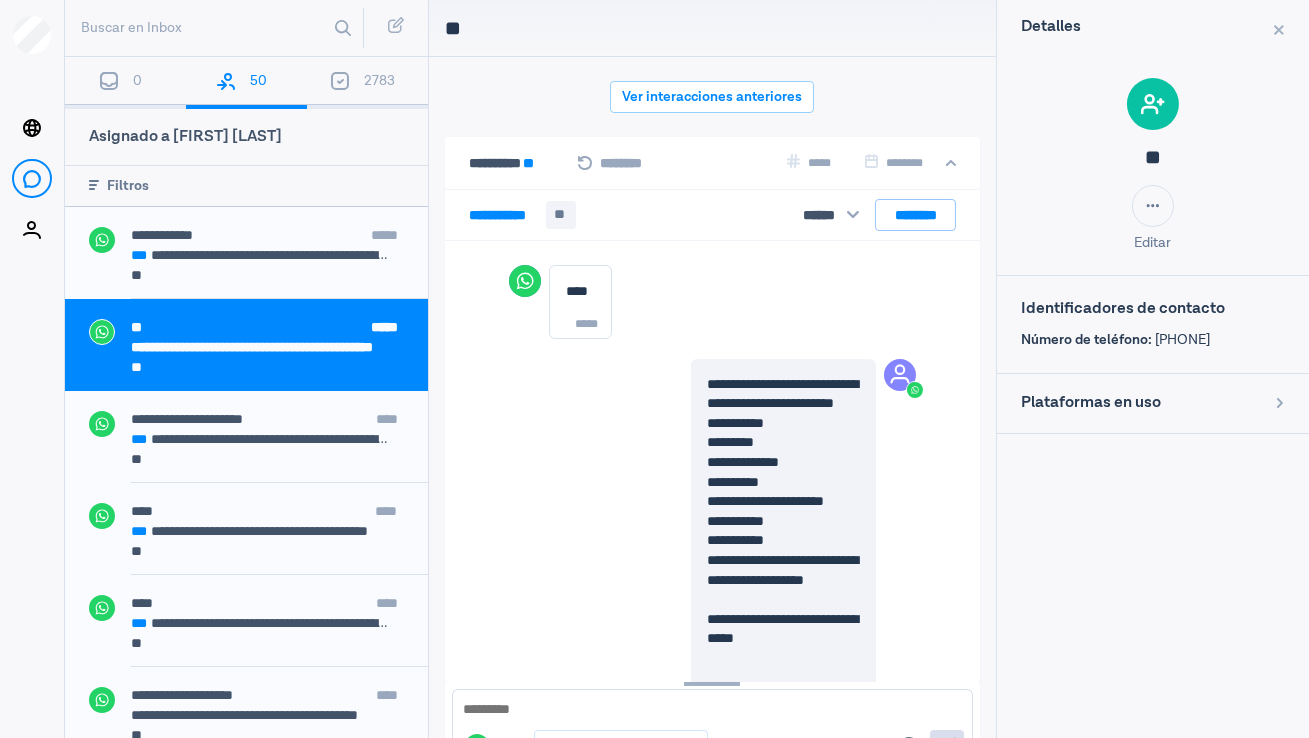scroll, scrollTop: 4350, scrollLeft: 0, axis: vertical 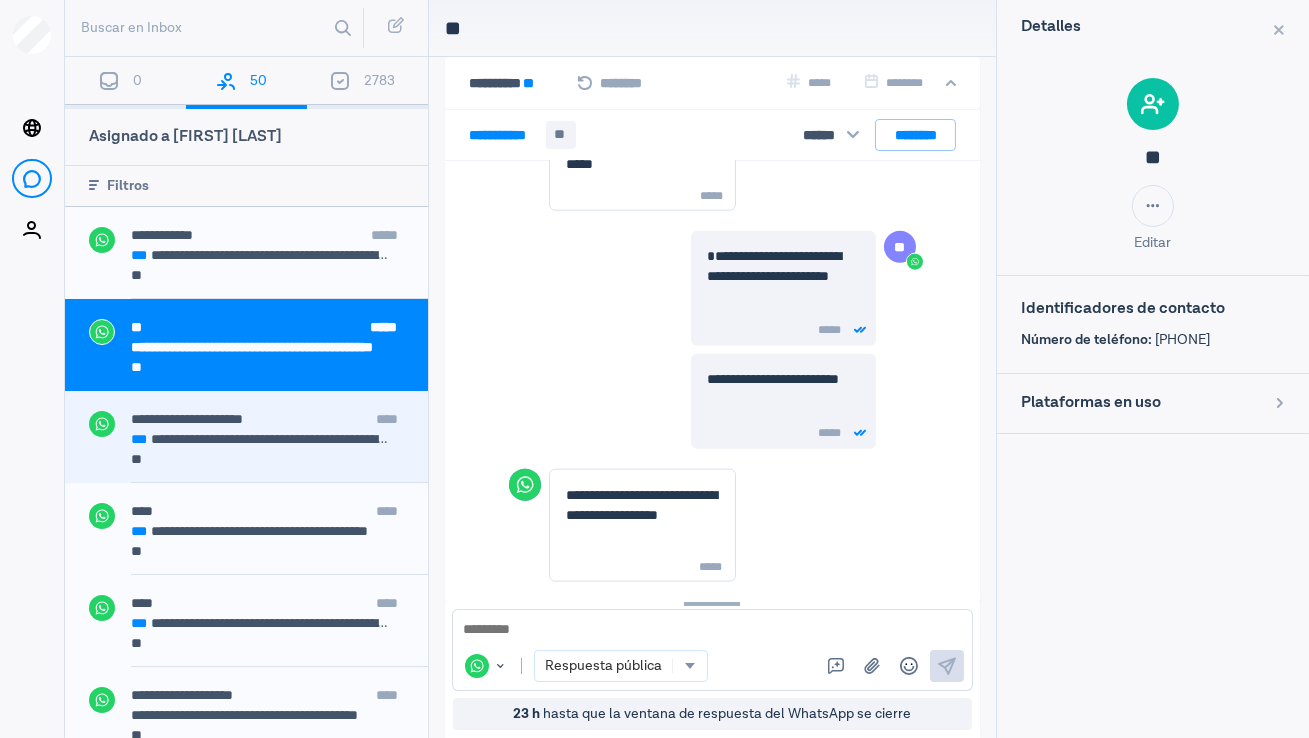 click on "**********" at bounding box center (246, 437) 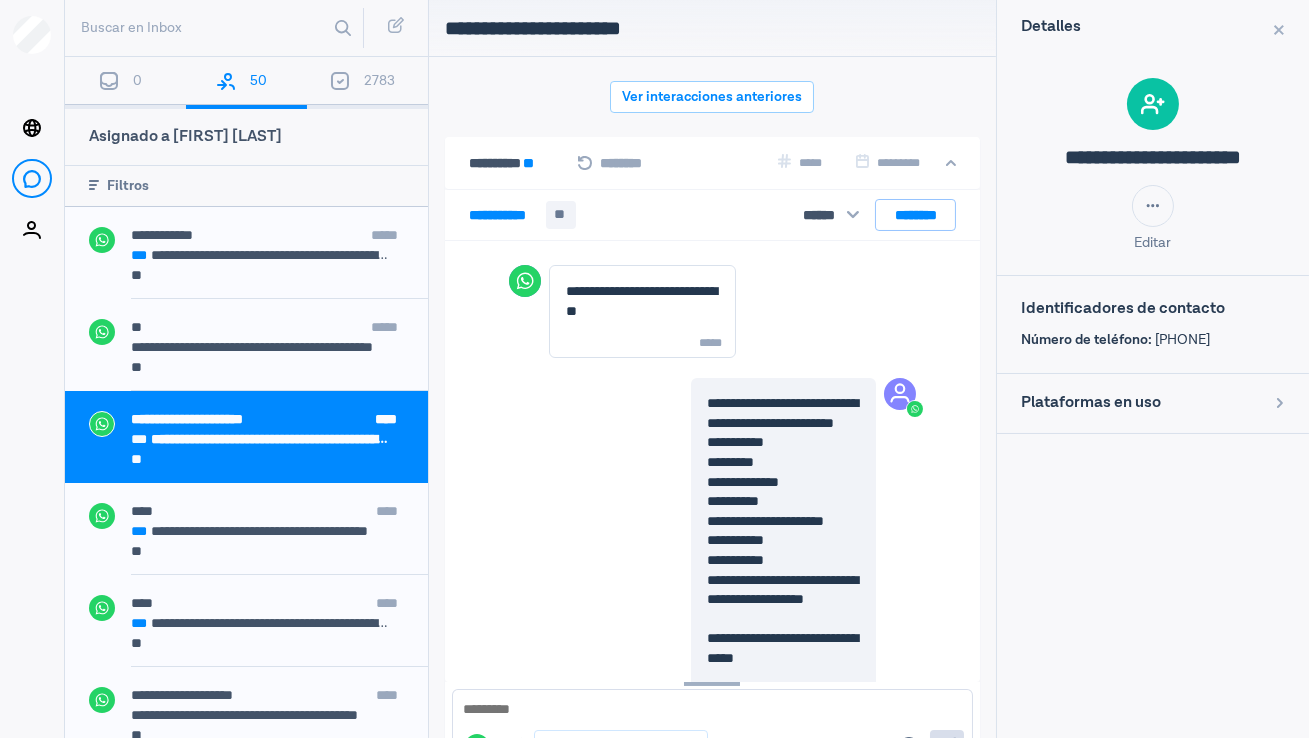 scroll, scrollTop: 80, scrollLeft: 0, axis: vertical 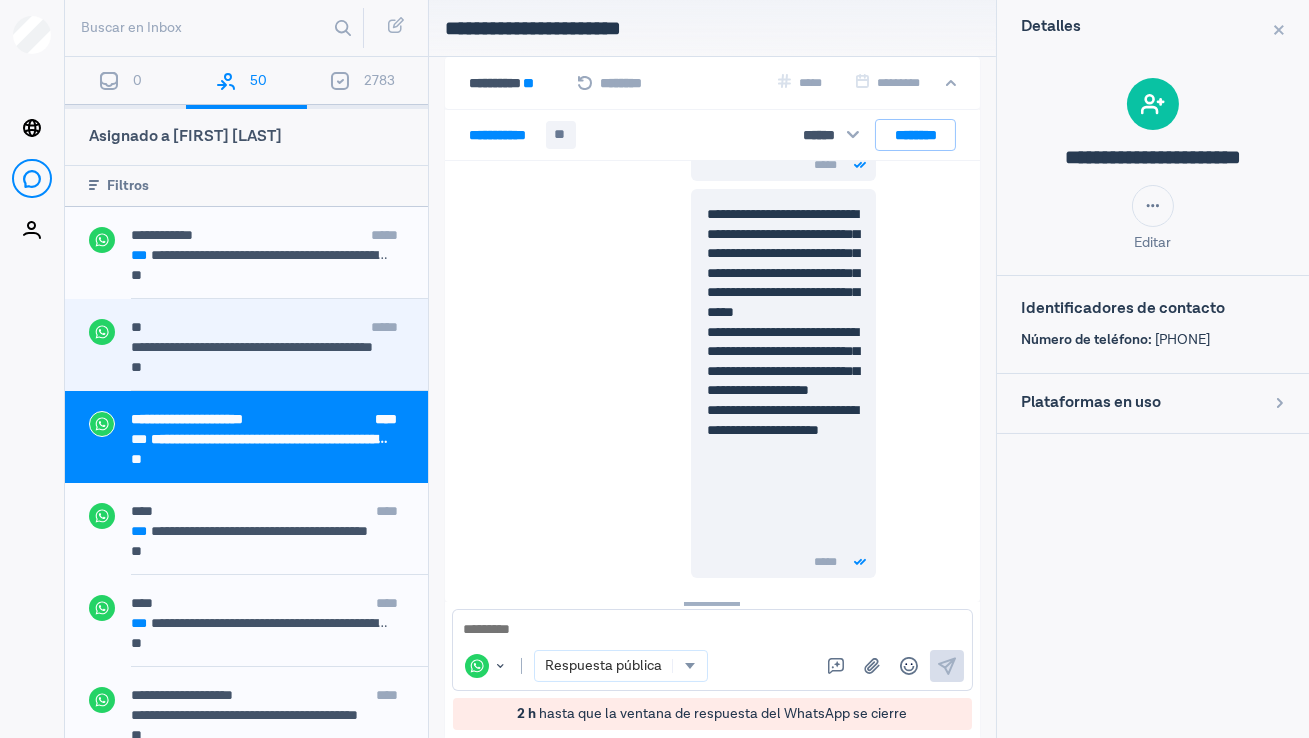 click on "**" at bounding box center (267, 369) 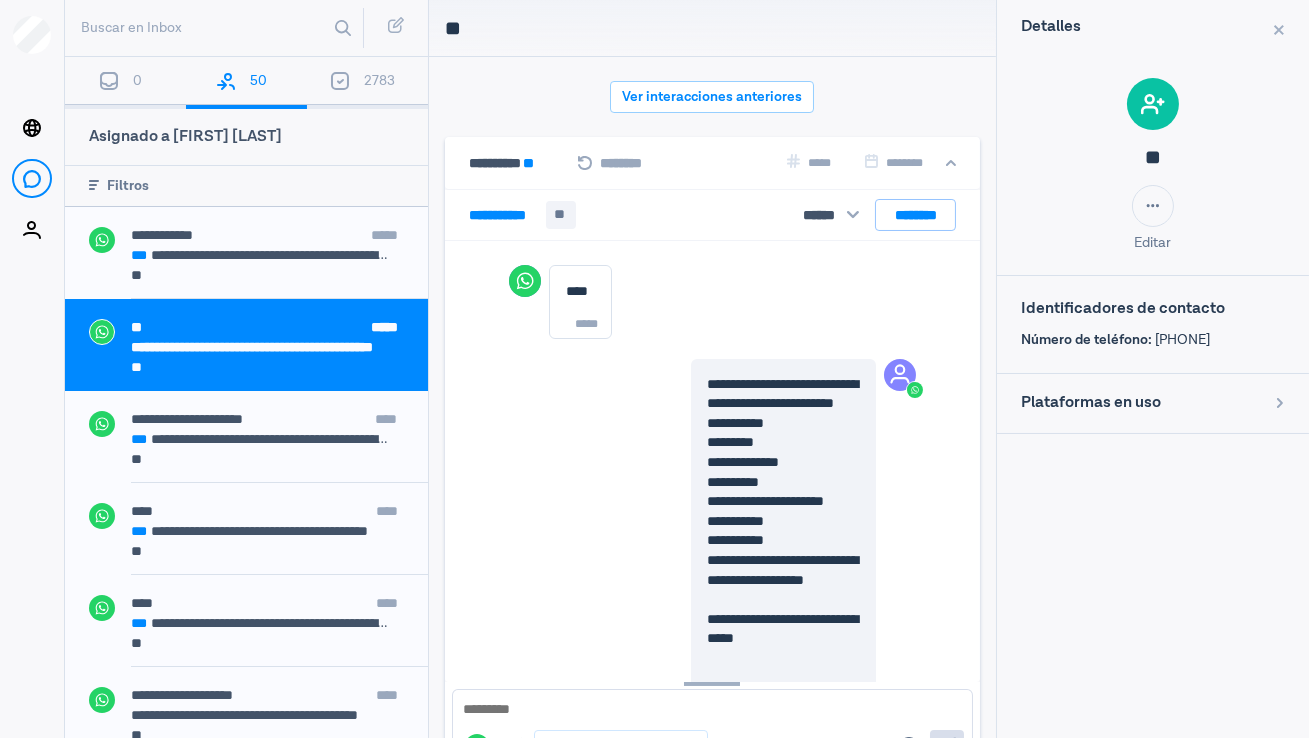 scroll, scrollTop: 4350, scrollLeft: 0, axis: vertical 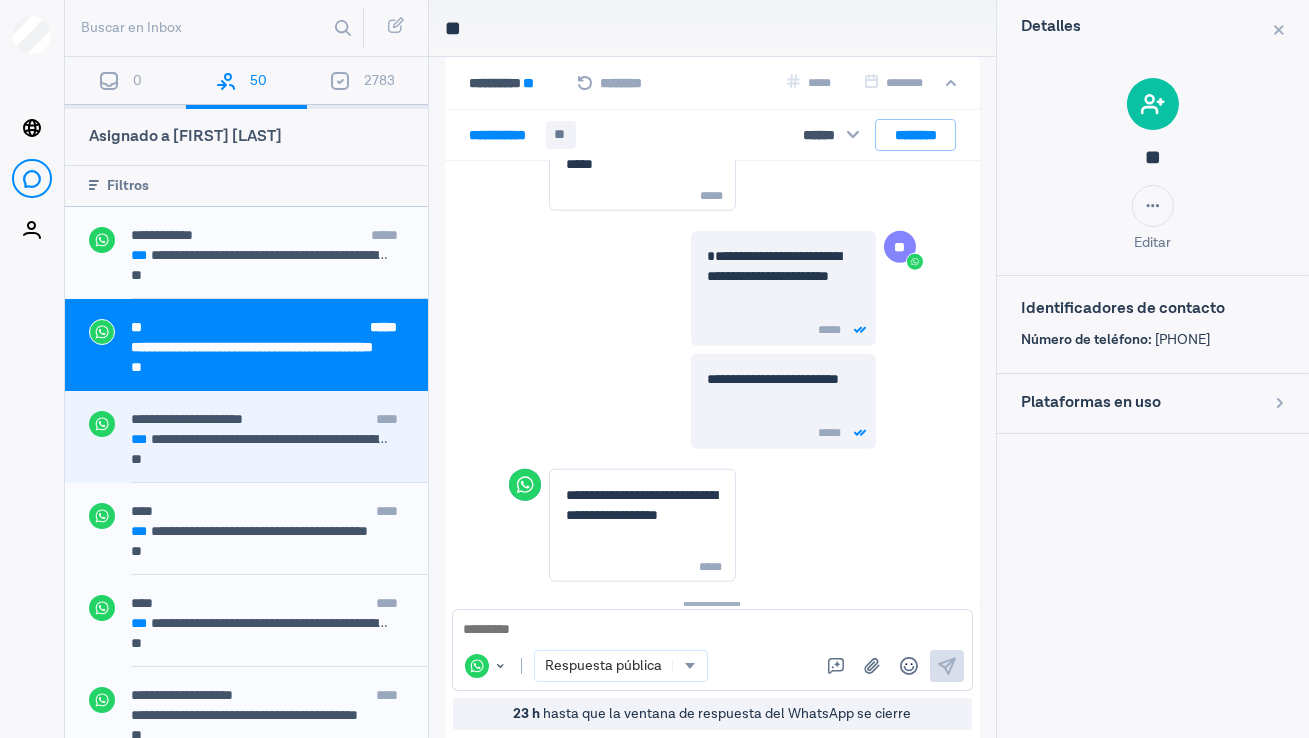 click on "**********" at bounding box center [187, 419] 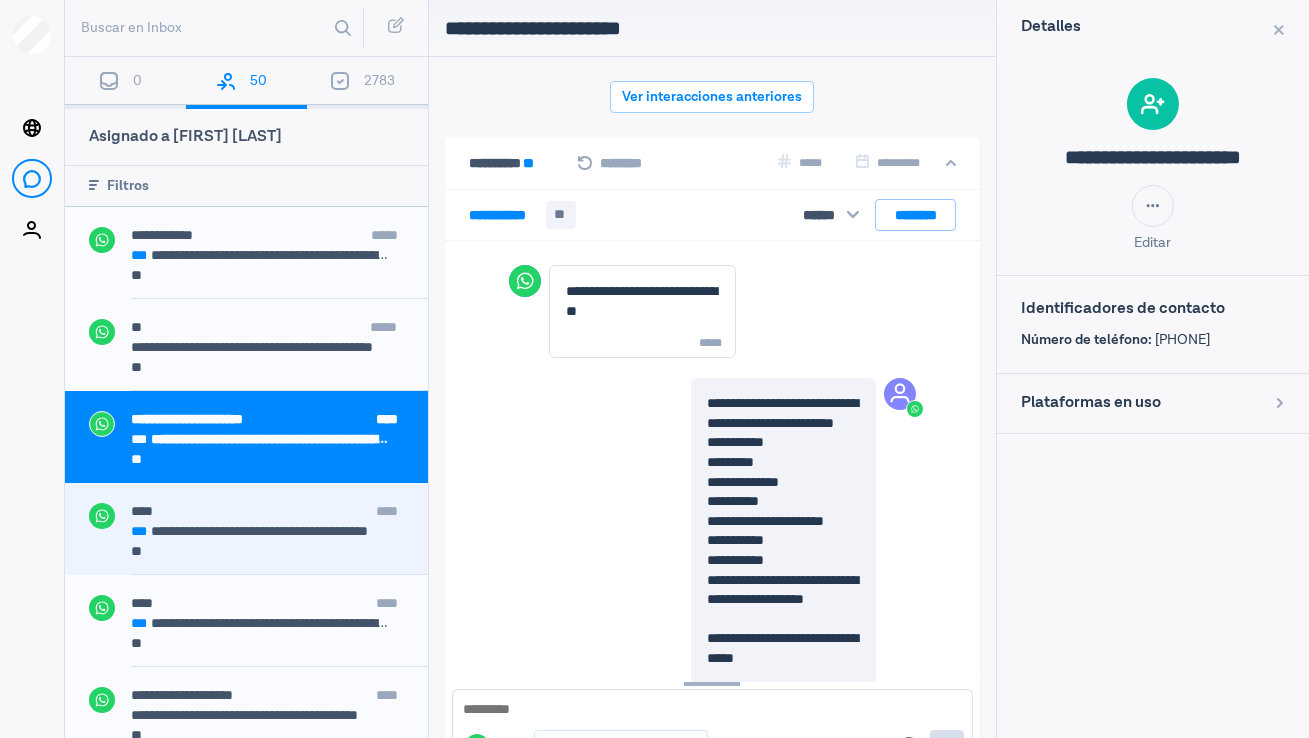 scroll, scrollTop: 80, scrollLeft: 0, axis: vertical 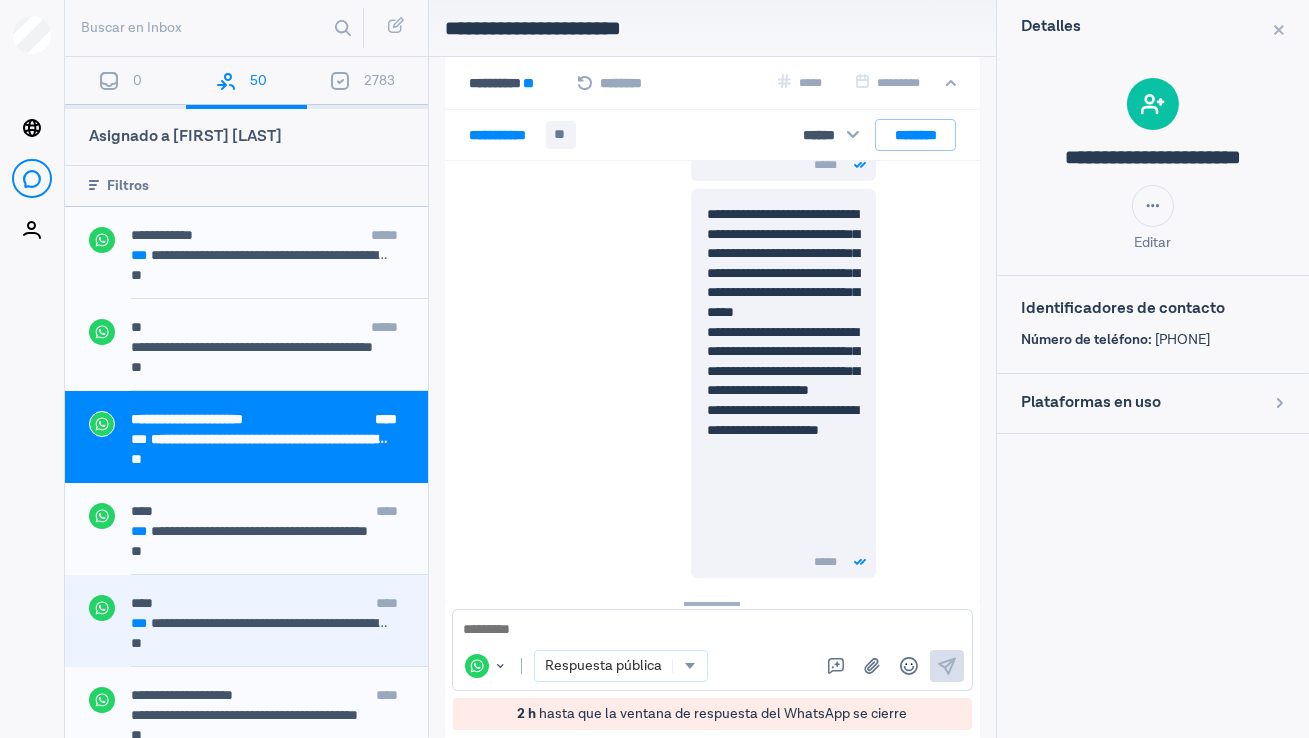 click on "**********" at bounding box center [246, 621] 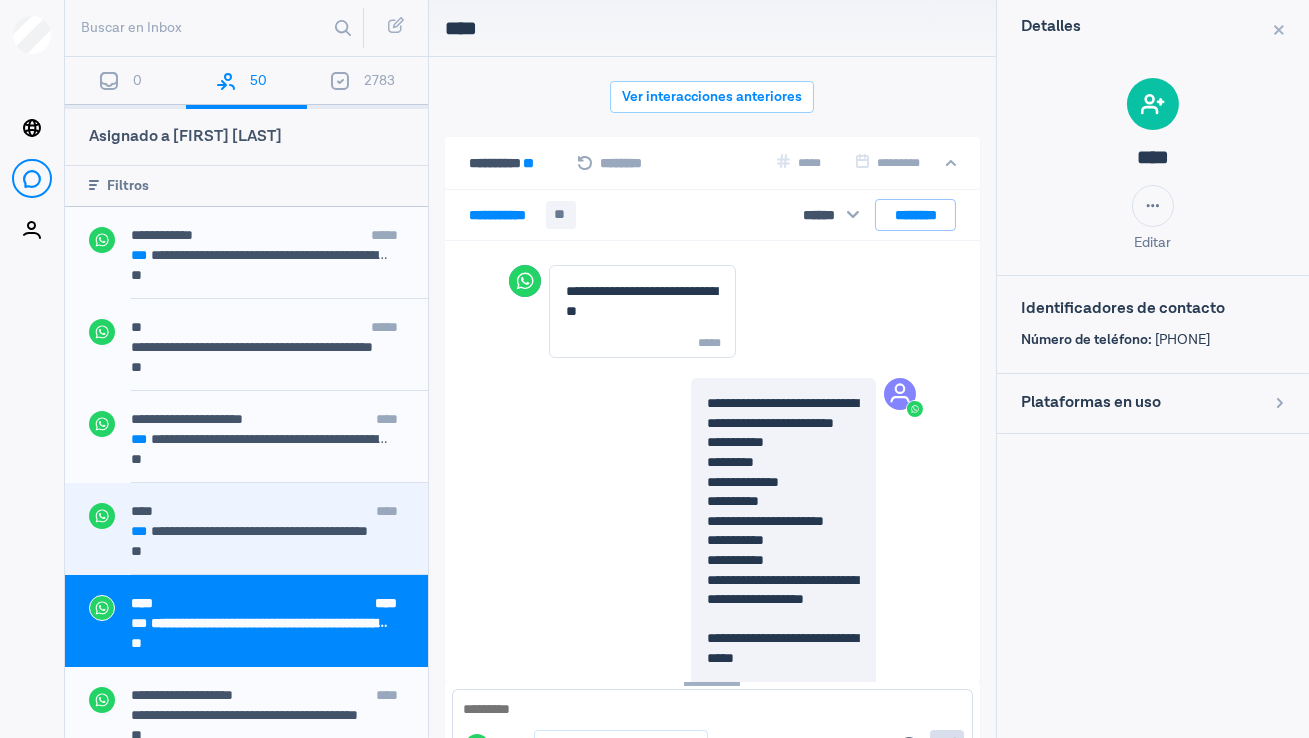 click on "**********" at bounding box center (260, 531) 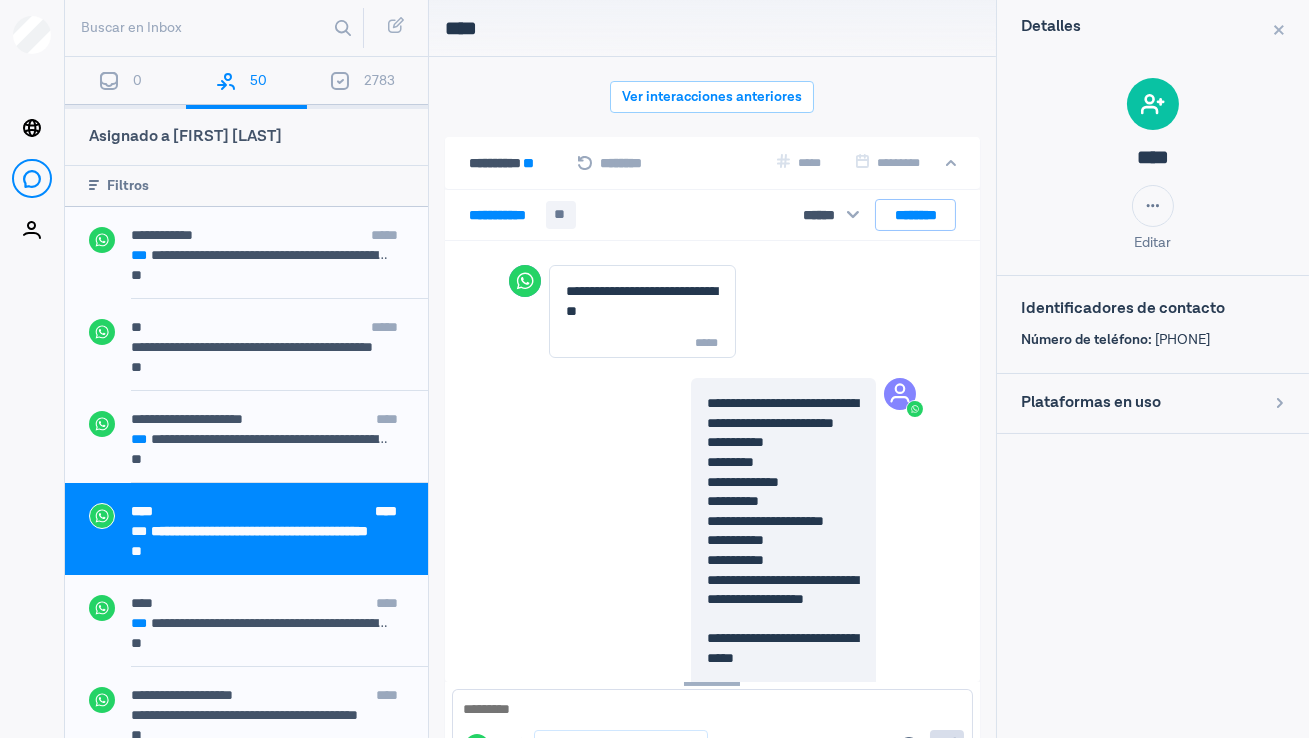 scroll, scrollTop: 80, scrollLeft: 0, axis: vertical 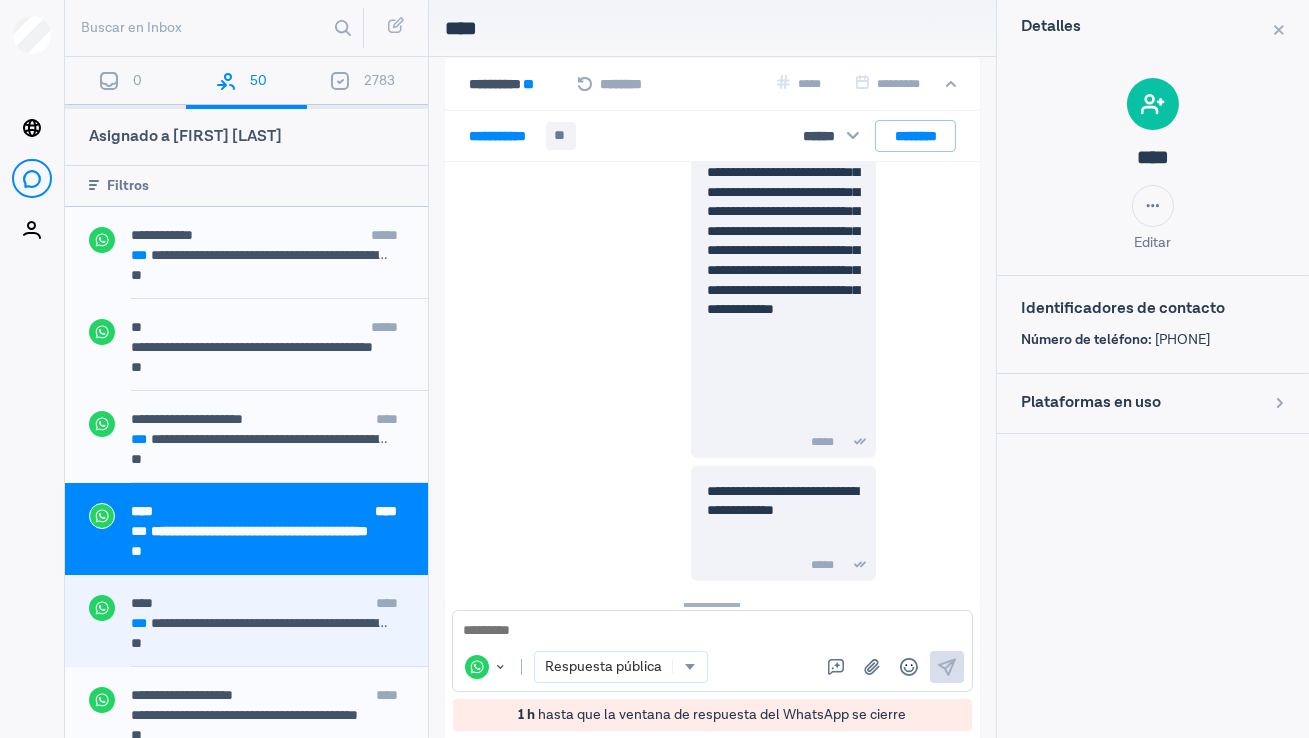 click on "**********" at bounding box center (260, 623) 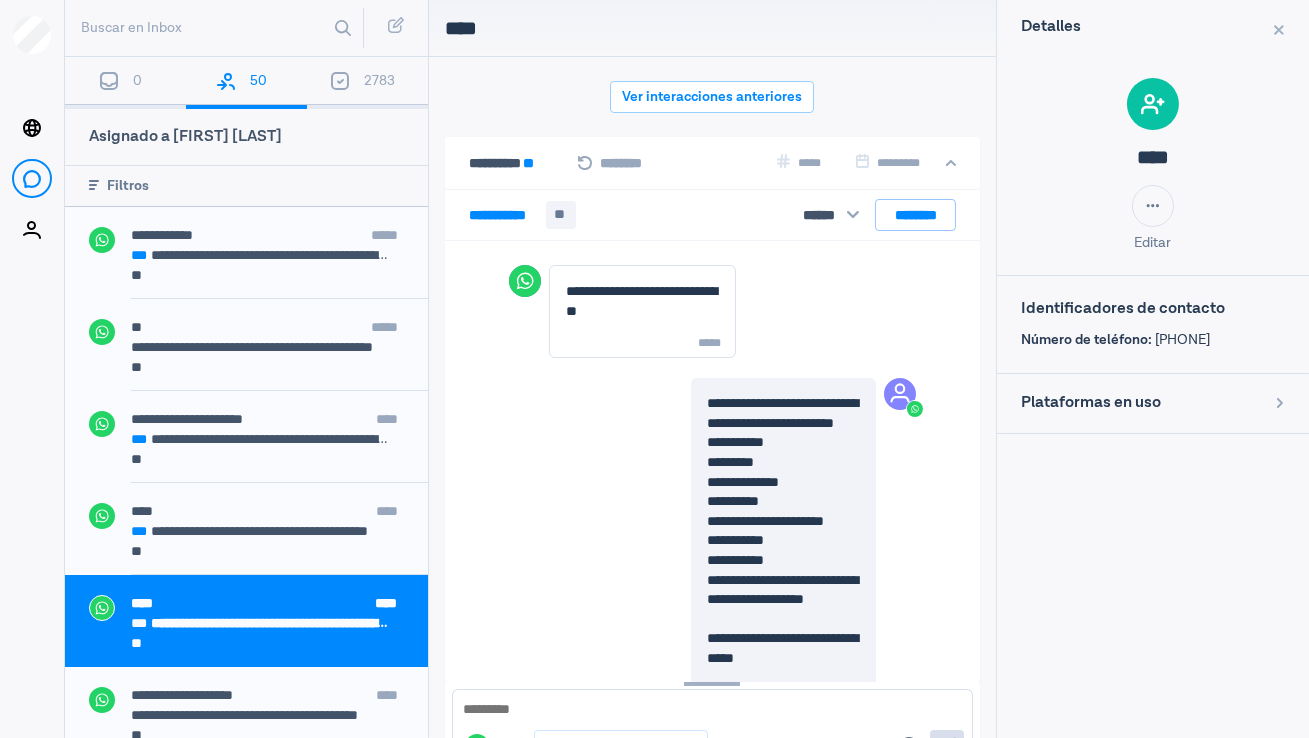 scroll, scrollTop: 80, scrollLeft: 0, axis: vertical 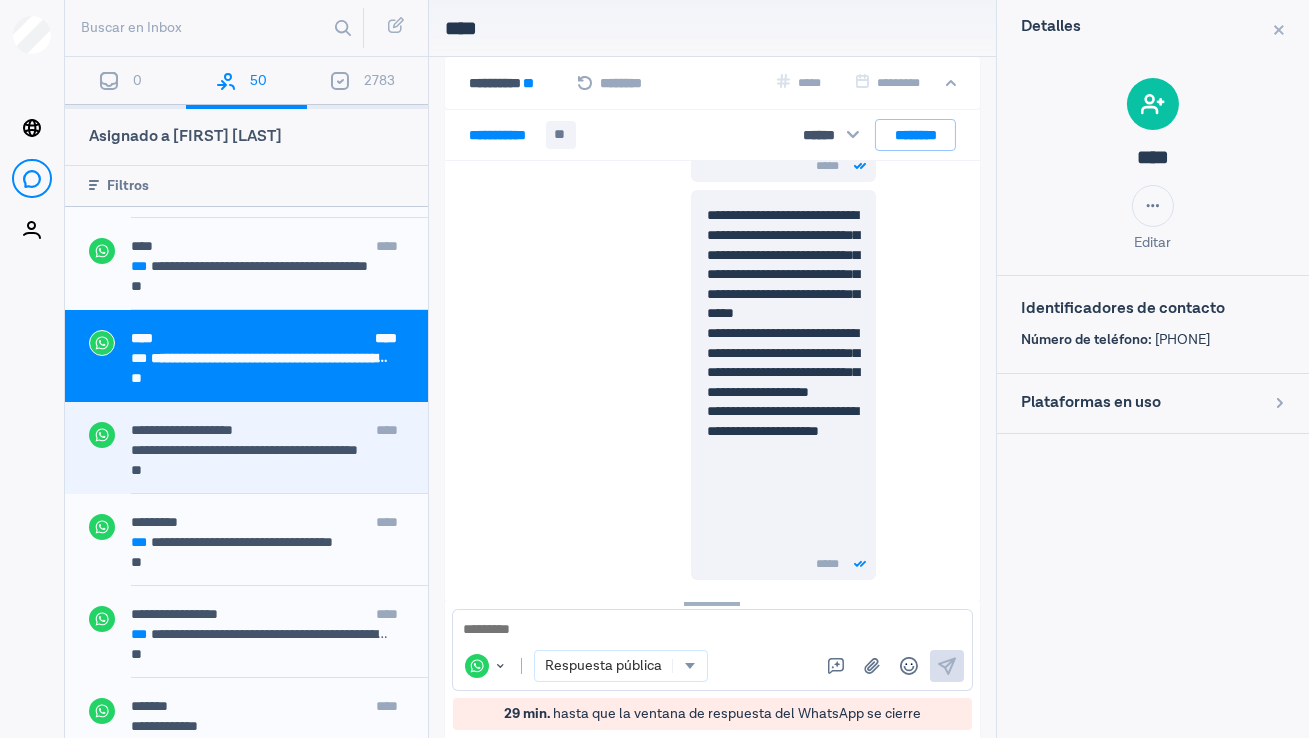 click on "**********" at bounding box center (260, 450) 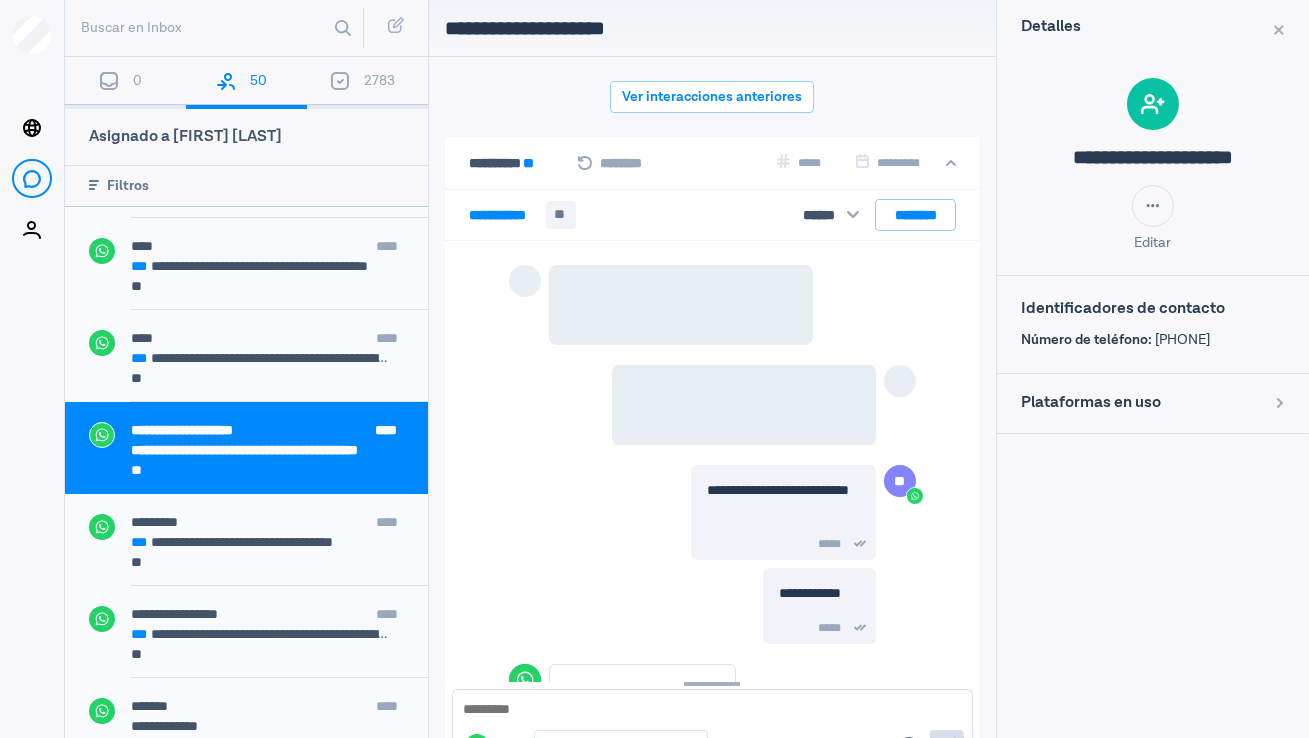 scroll, scrollTop: 80, scrollLeft: 0, axis: vertical 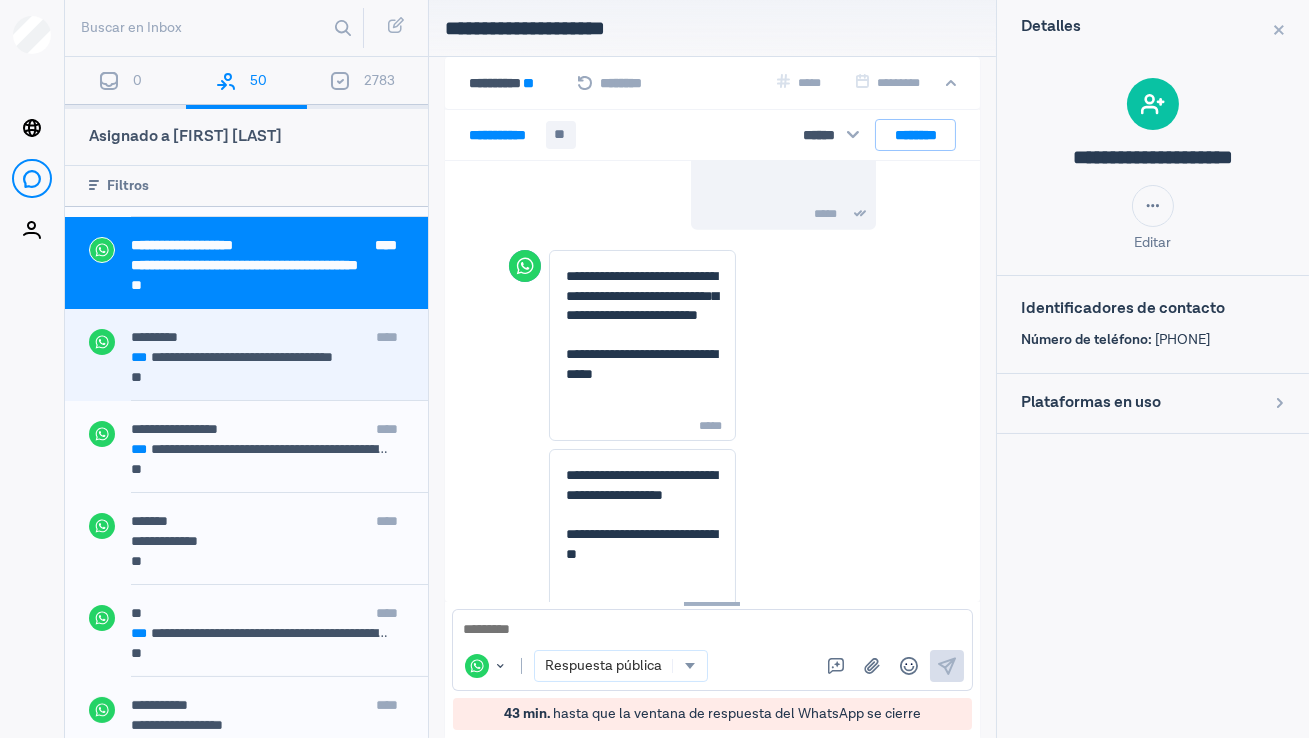 click on "**" at bounding box center (267, 379) 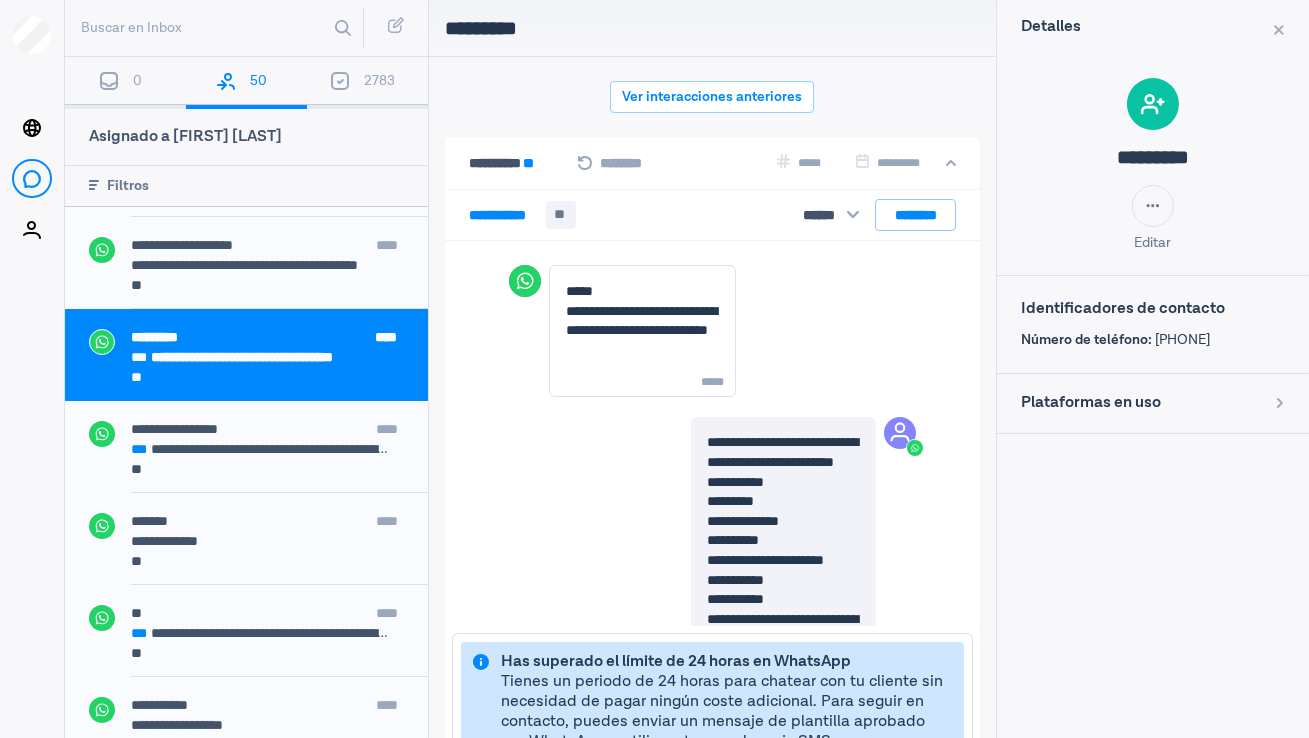 scroll, scrollTop: 80, scrollLeft: 0, axis: vertical 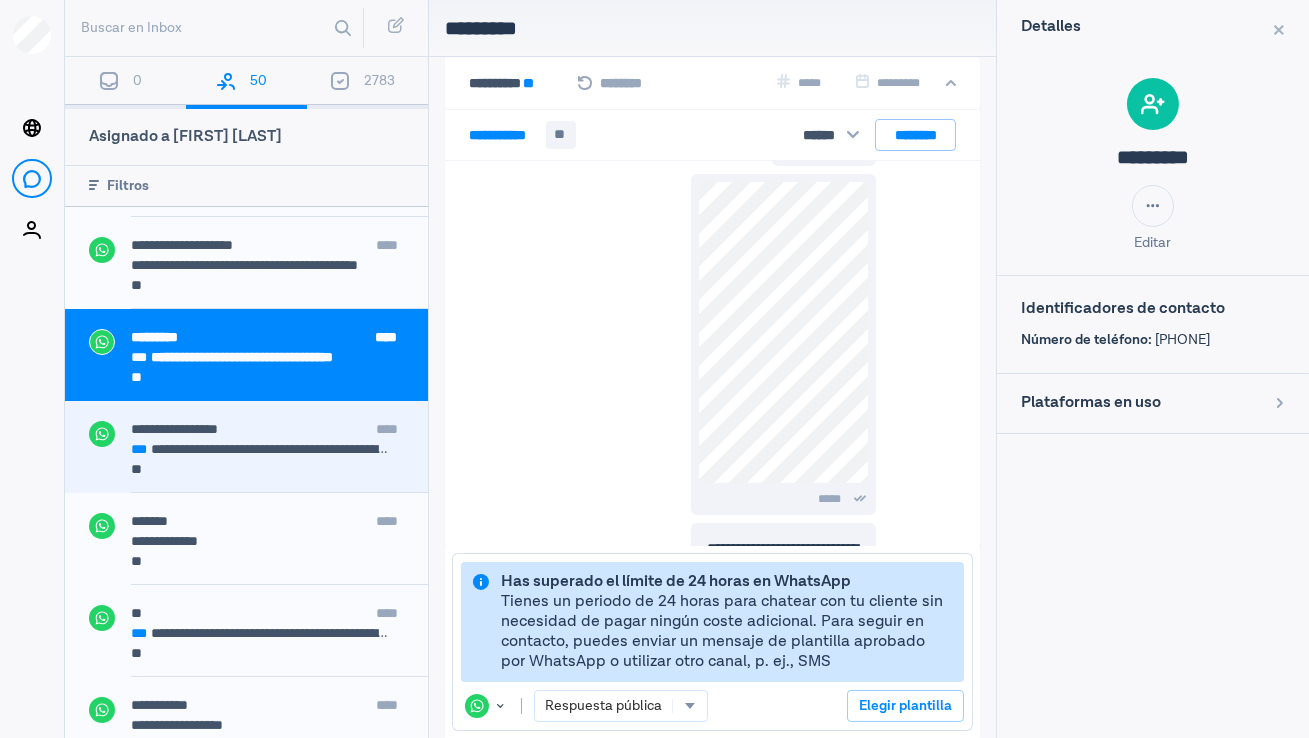 click on "**********" at bounding box center [260, 449] 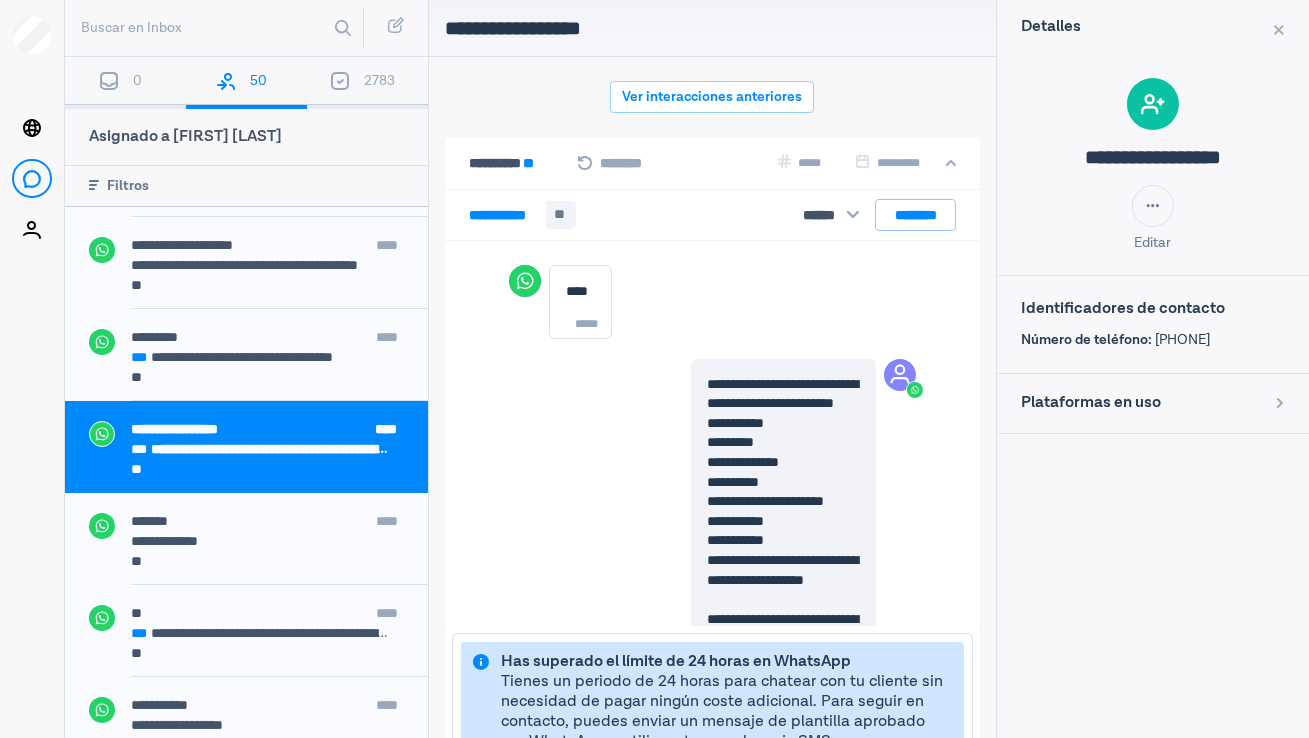 scroll, scrollTop: 80, scrollLeft: 0, axis: vertical 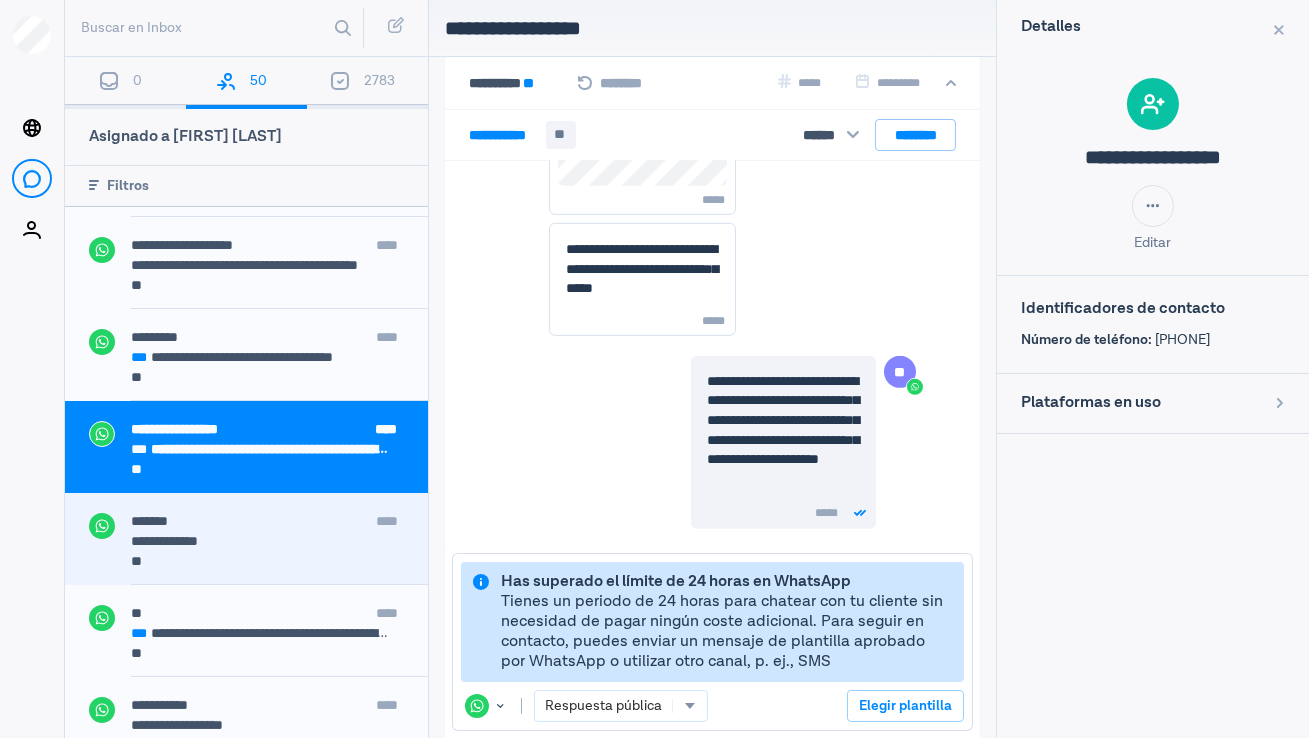 click on "**********" at bounding box center (246, 539) 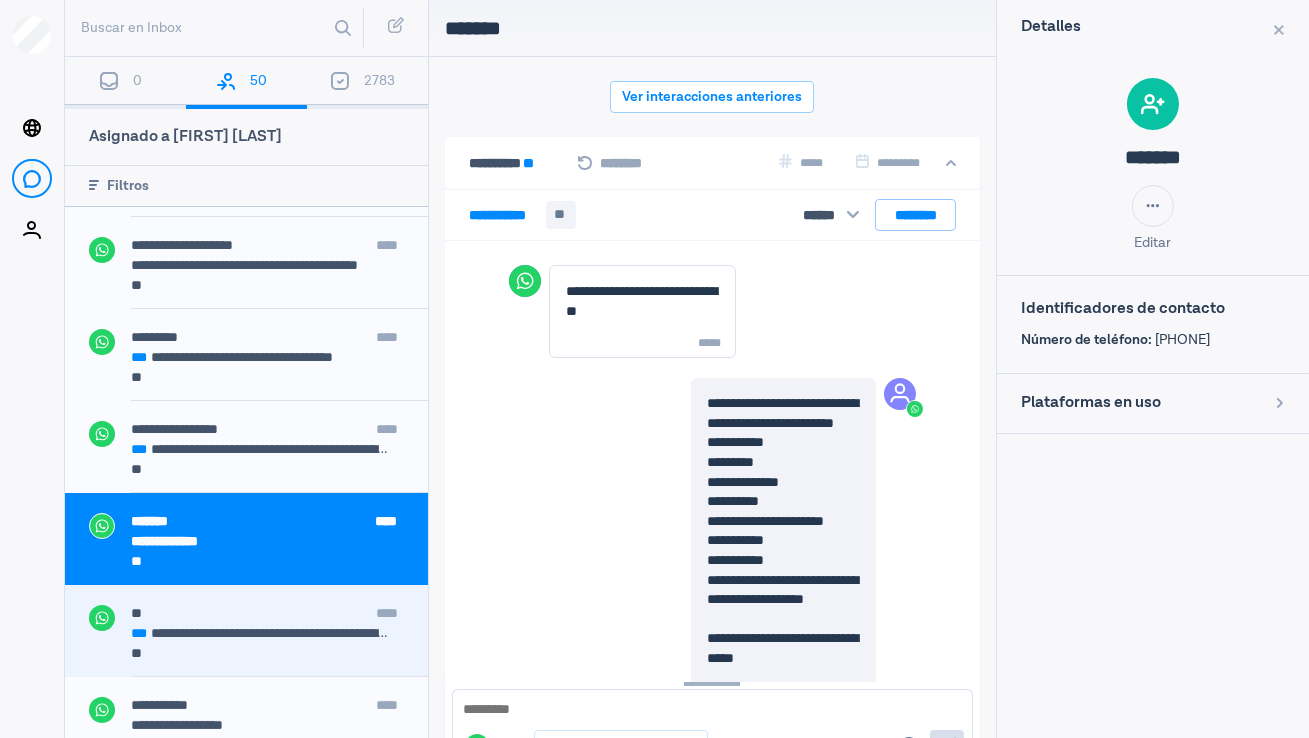 scroll, scrollTop: 80, scrollLeft: 0, axis: vertical 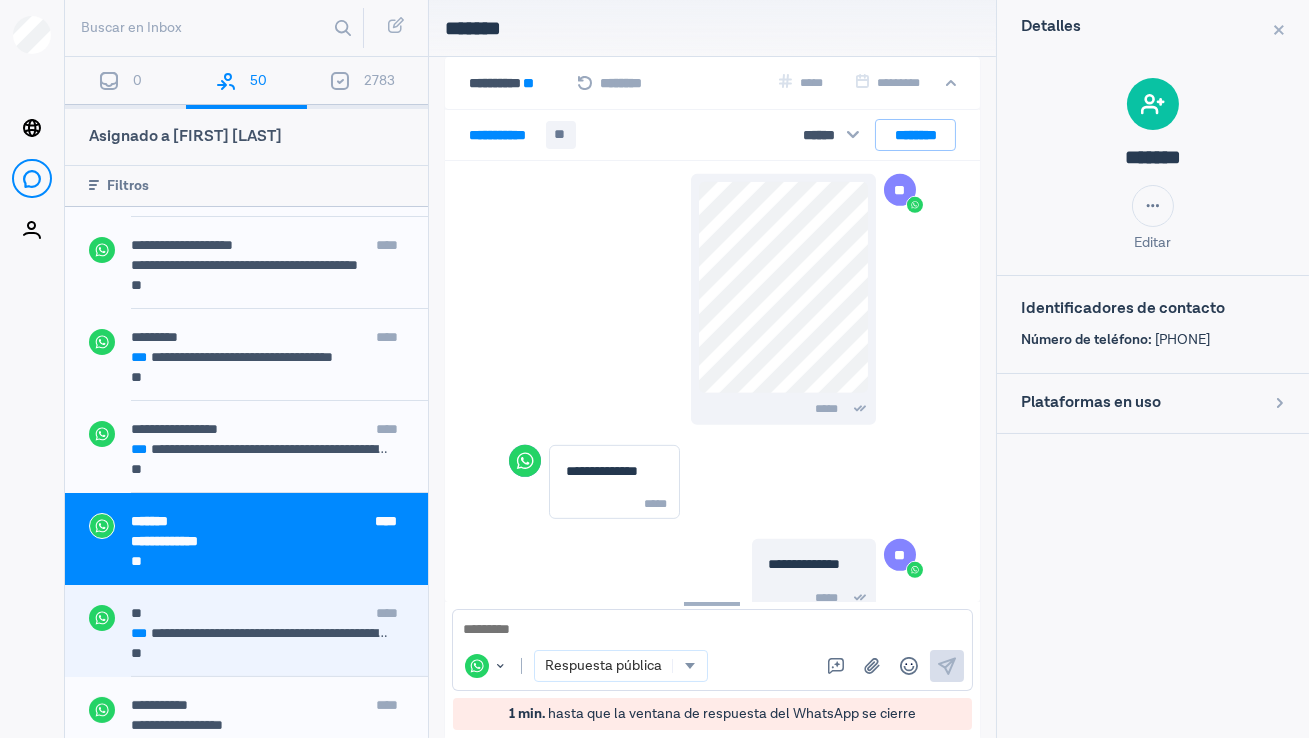 click on "** ****" at bounding box center (279, 615) 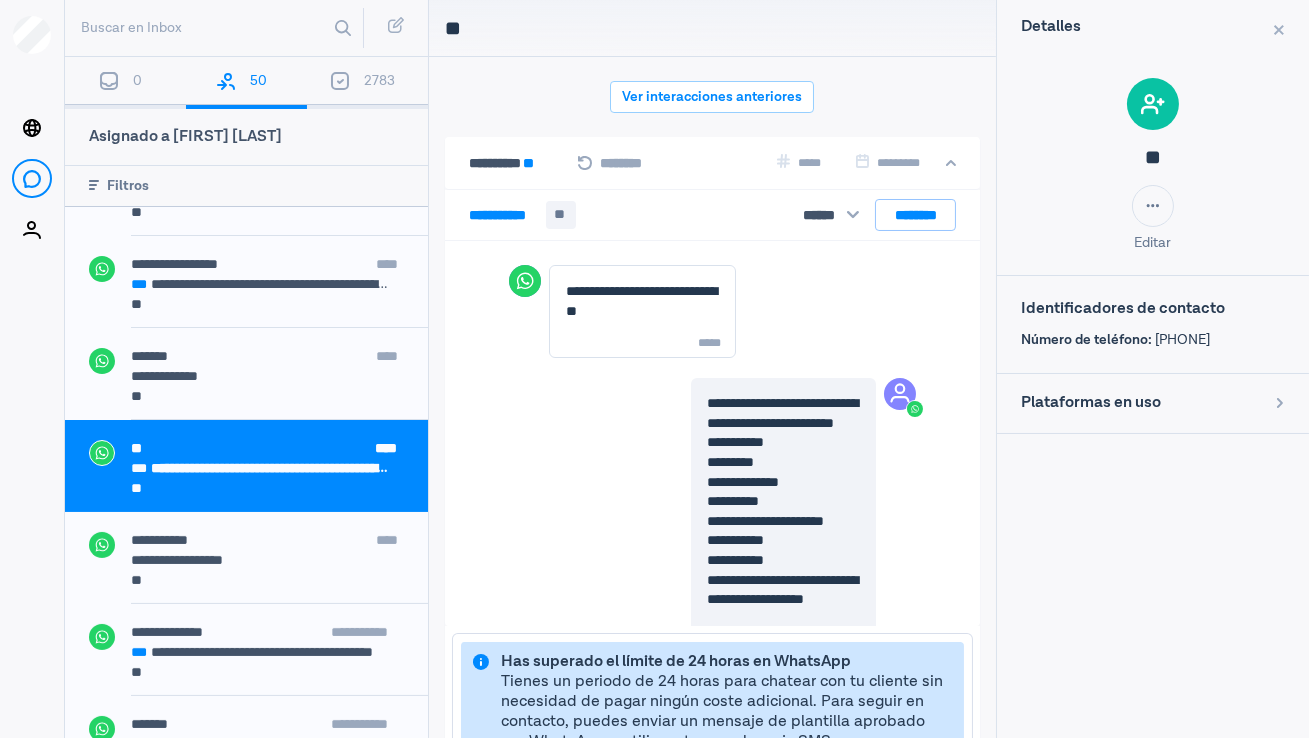 scroll 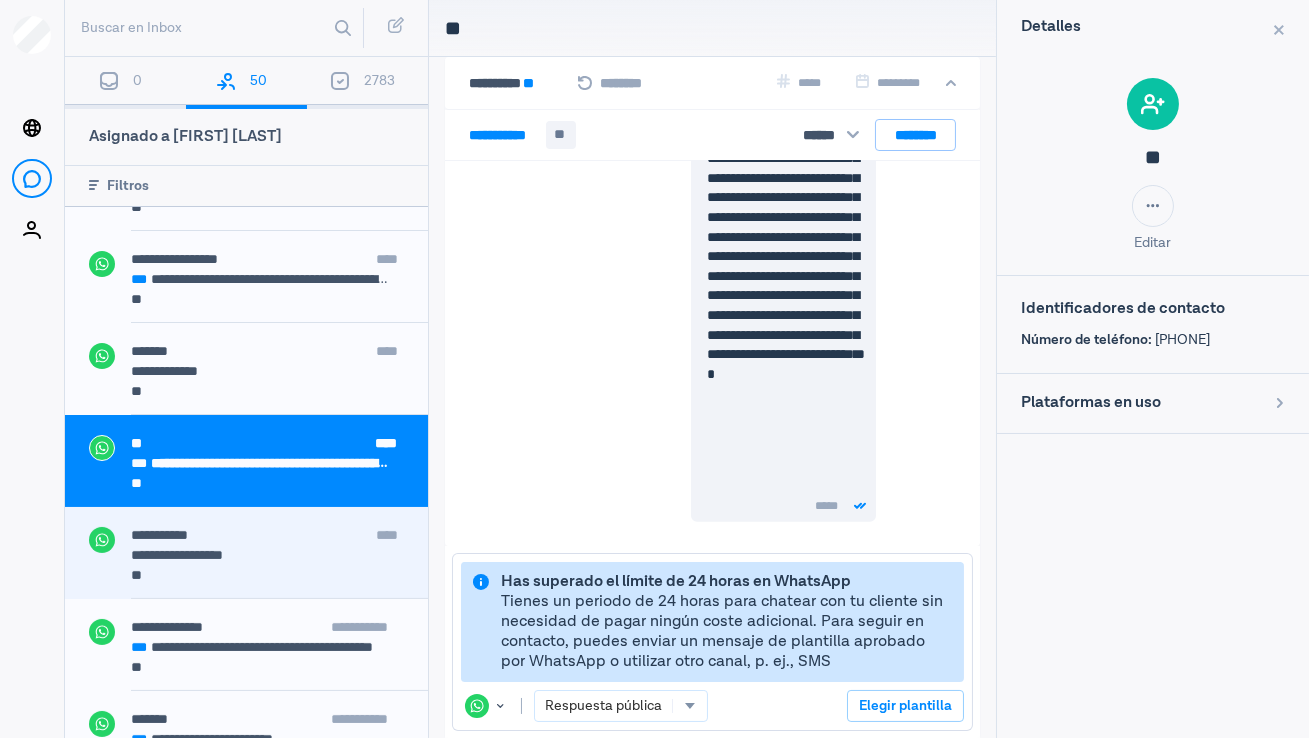 click on "**********" at bounding box center (279, 537) 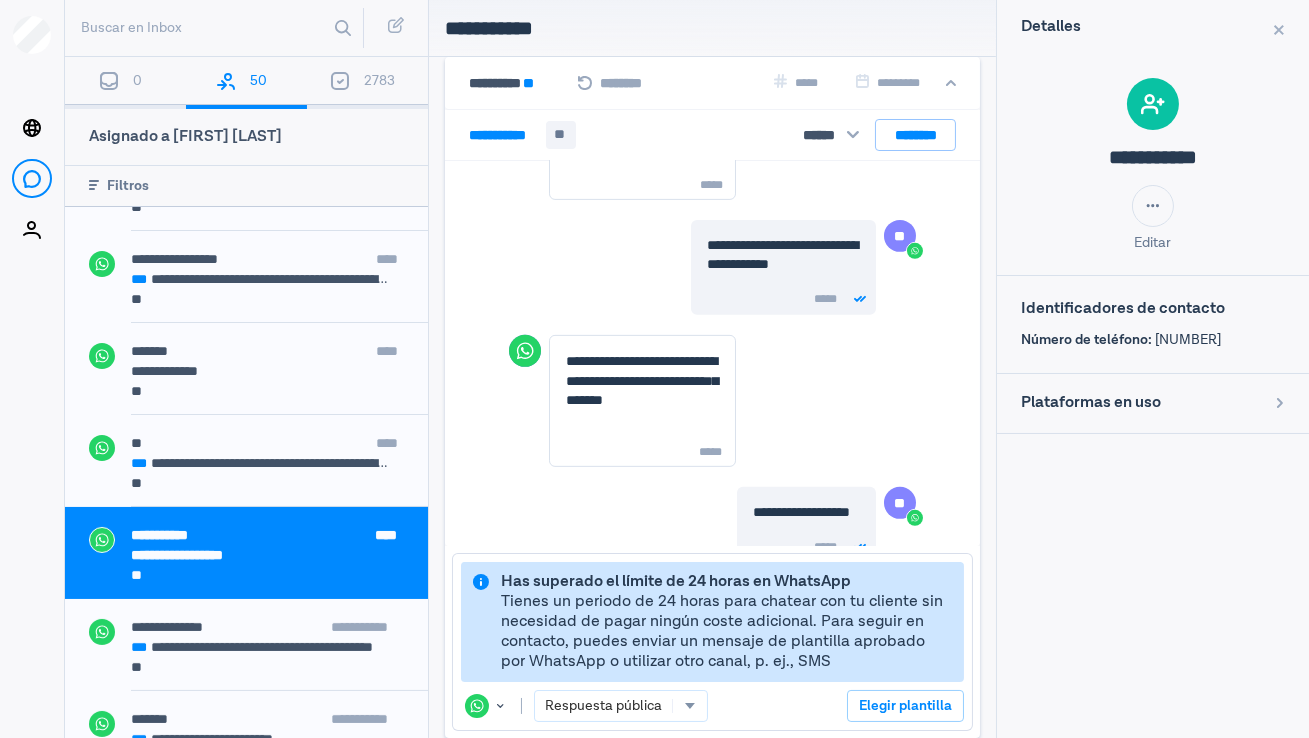 scroll, scrollTop: 1772, scrollLeft: 0, axis: vertical 